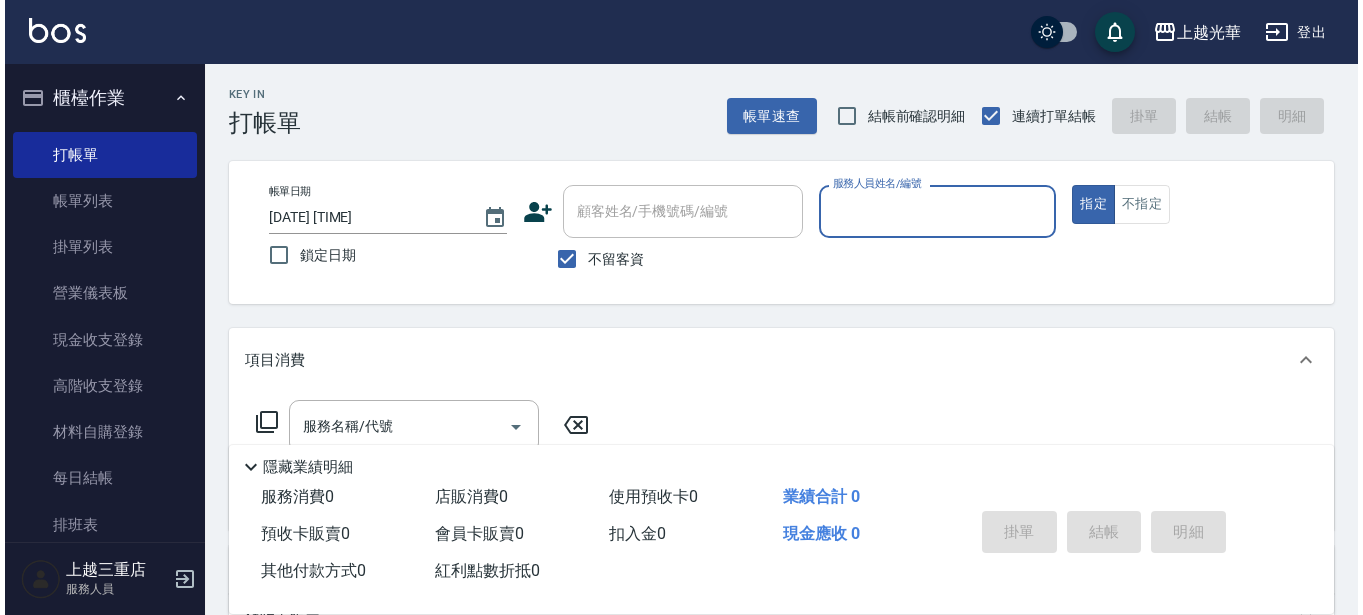 scroll, scrollTop: 0, scrollLeft: 0, axis: both 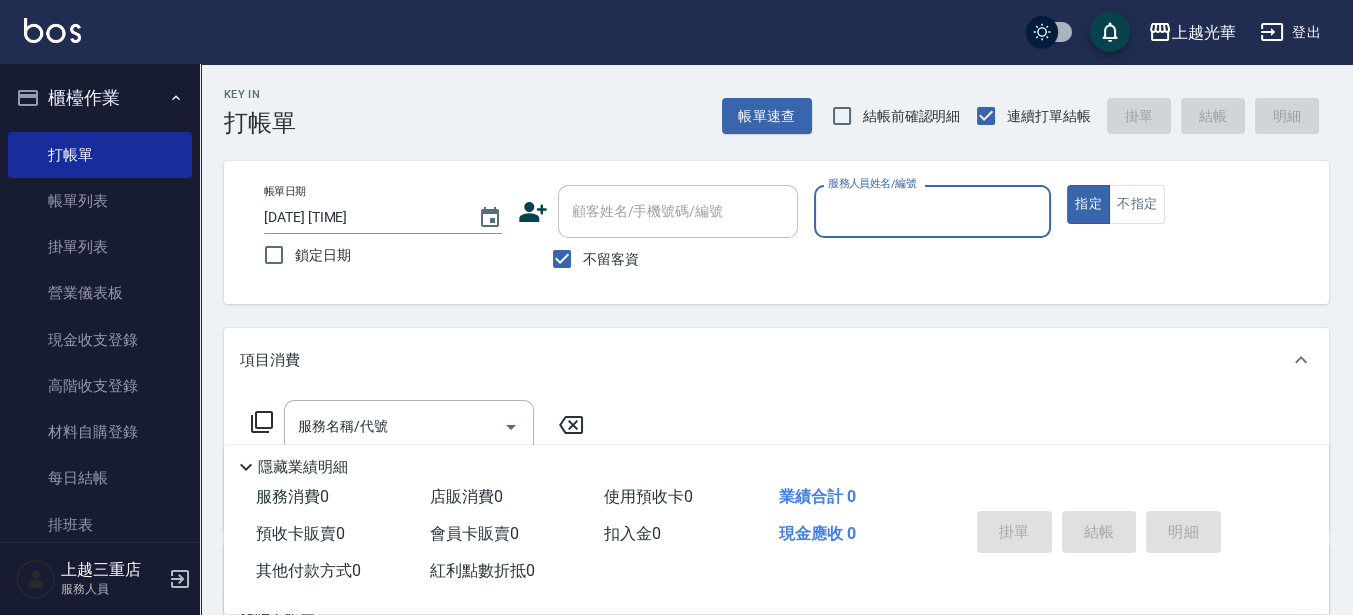 click on "登出" at bounding box center [1290, 32] 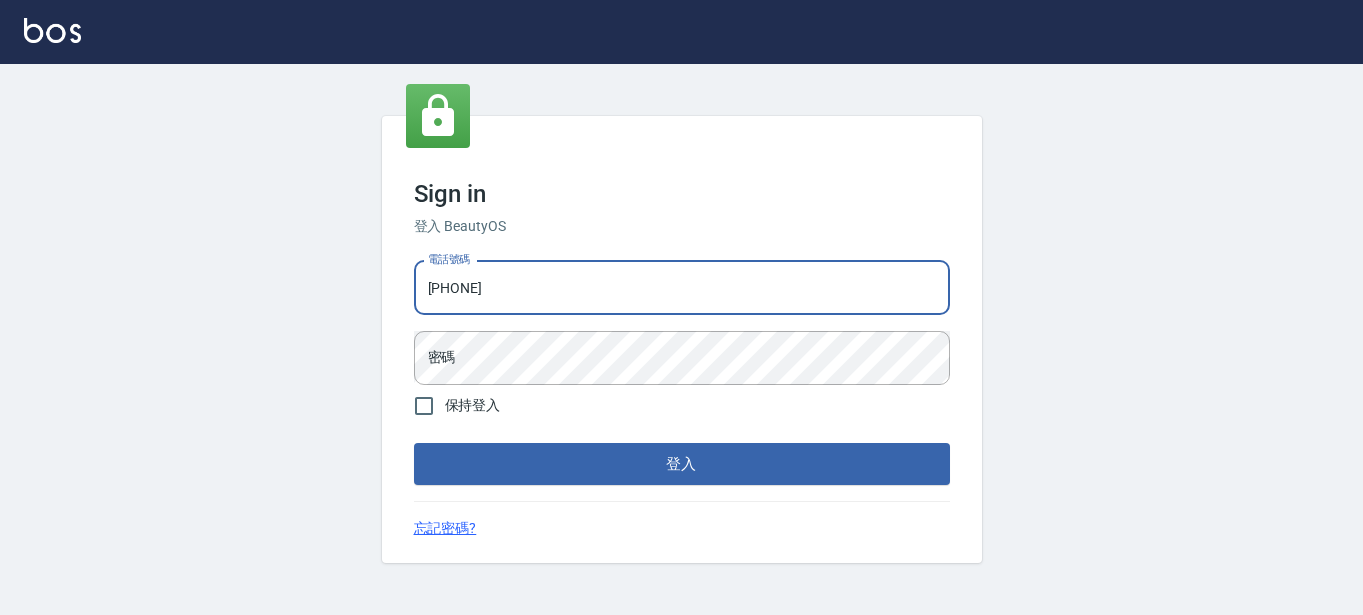 scroll, scrollTop: 0, scrollLeft: 0, axis: both 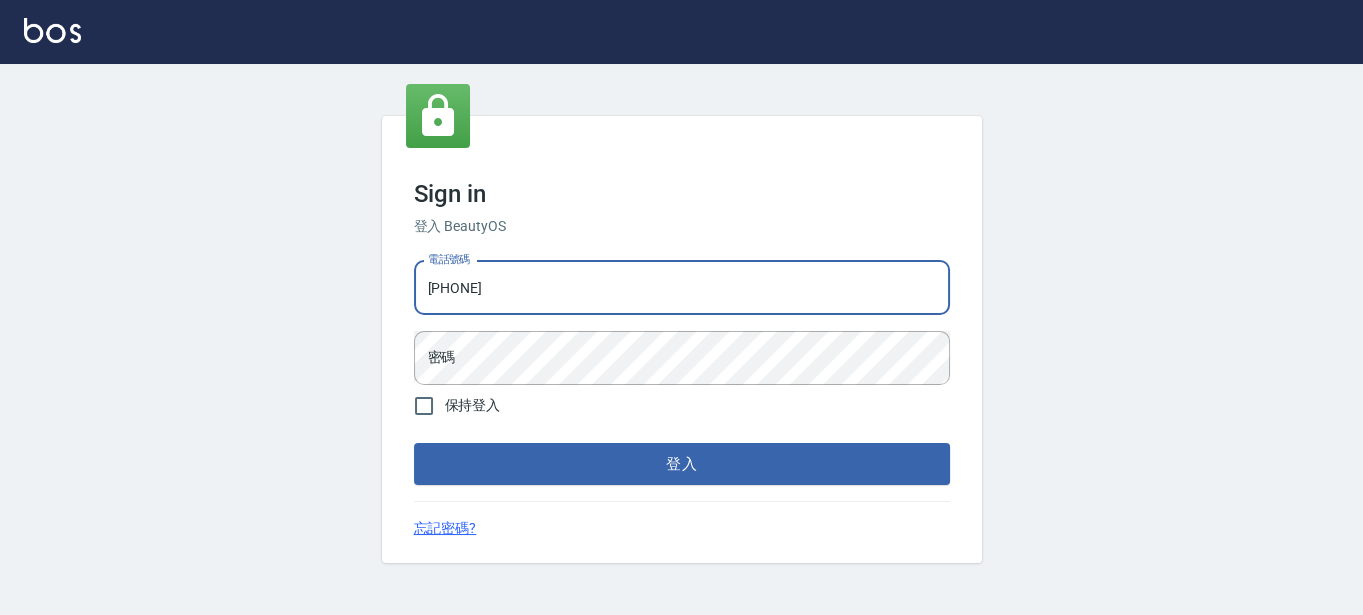 click on "[PHONE]" at bounding box center (682, 288) 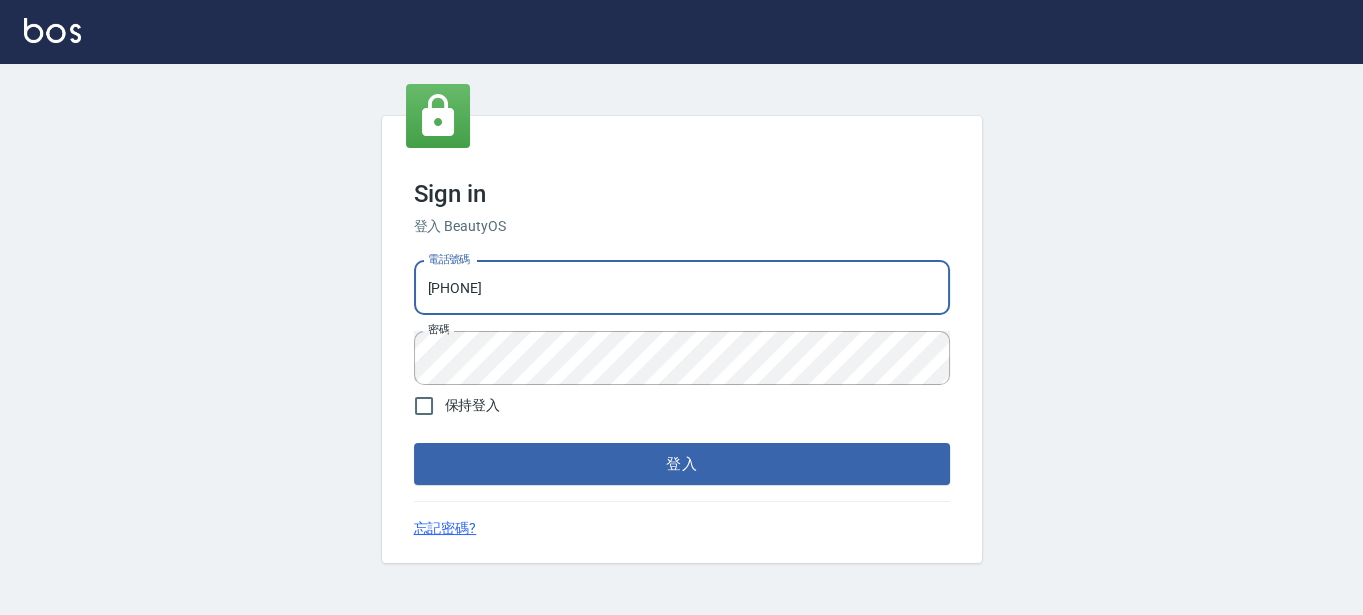 drag, startPoint x: 795, startPoint y: 291, endPoint x: -5, endPoint y: 361, distance: 803.05664 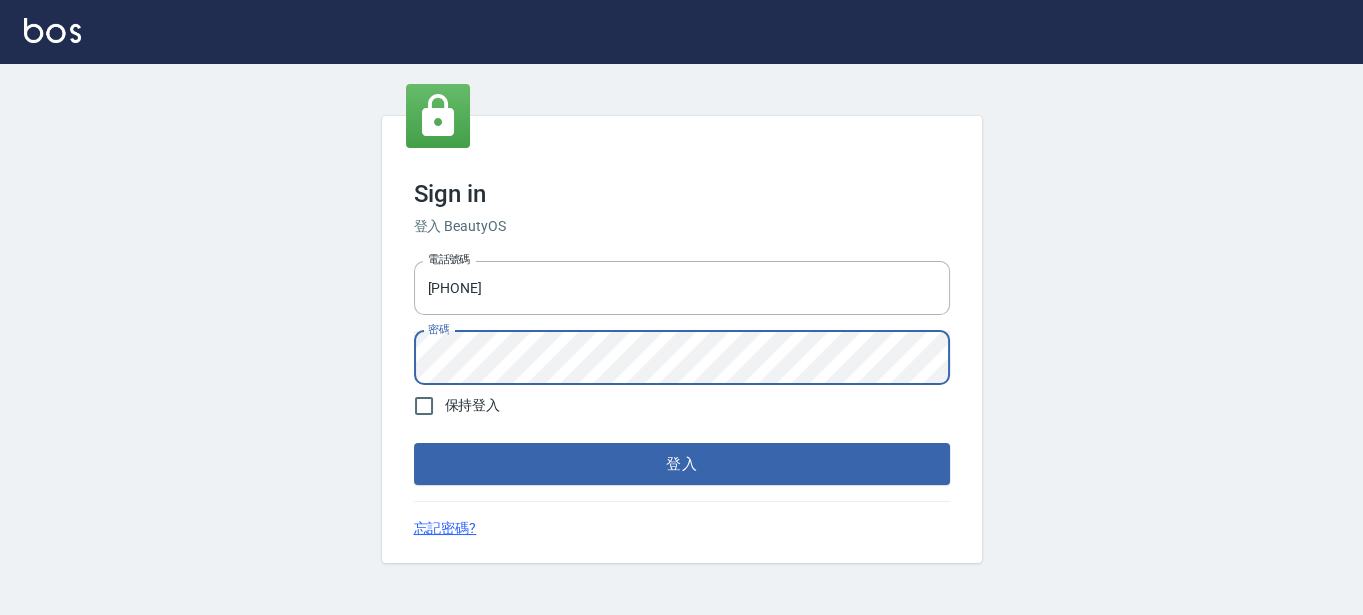 click on "Sign in 登入 BeautyOS 電話號碼 0955332100 電話號碼 密碼 密碼 保持登入 登入 忘記密碼?" at bounding box center [681, 339] 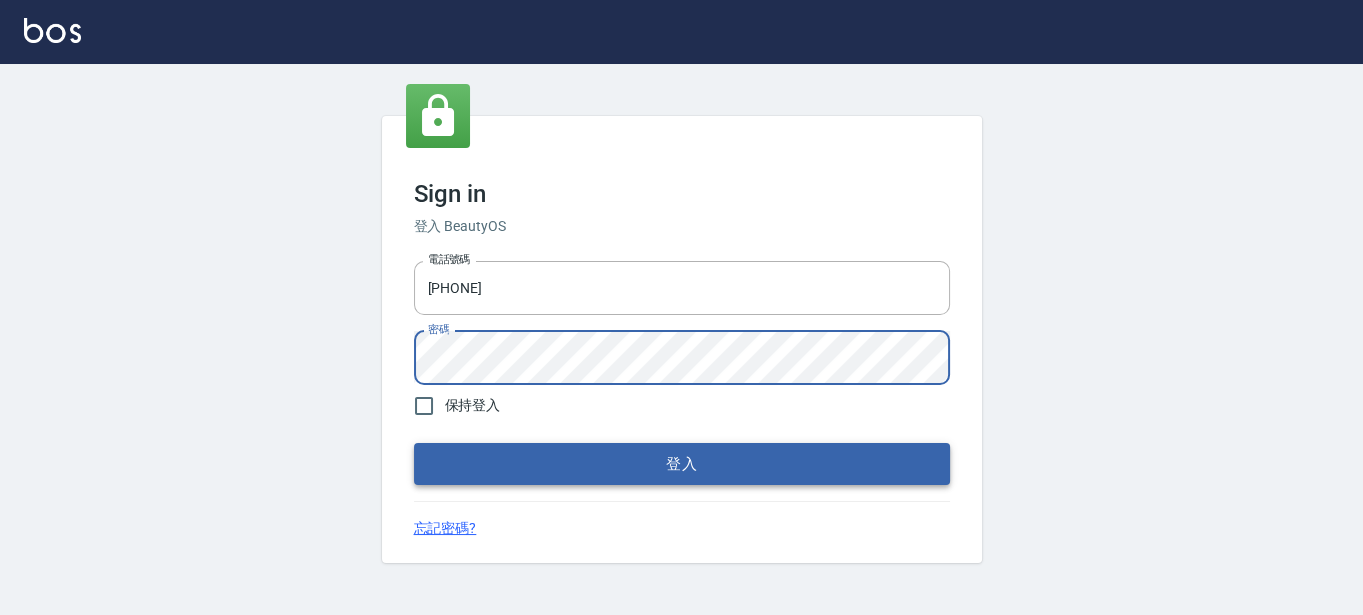 click on "登入" at bounding box center [682, 464] 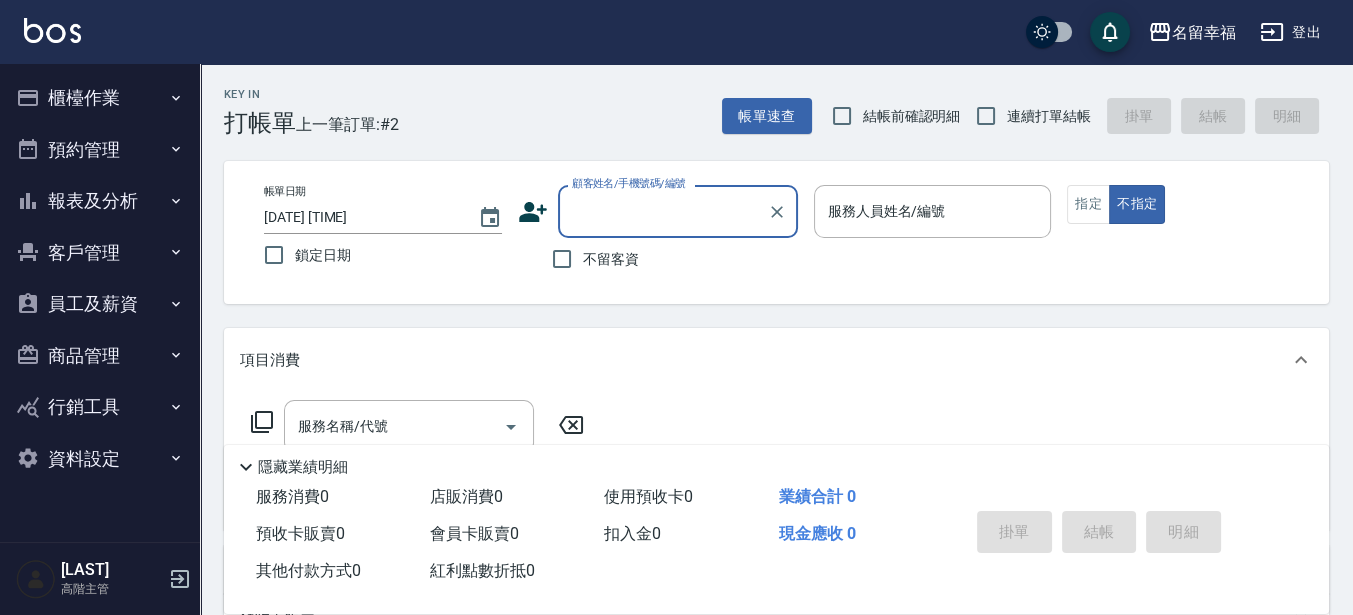 click on "Key In 打帳單 上一筆訂單:#2 帳單速查 結帳前確認明細 連續打單結帳 掛單 結帳 明細" at bounding box center [764, 100] 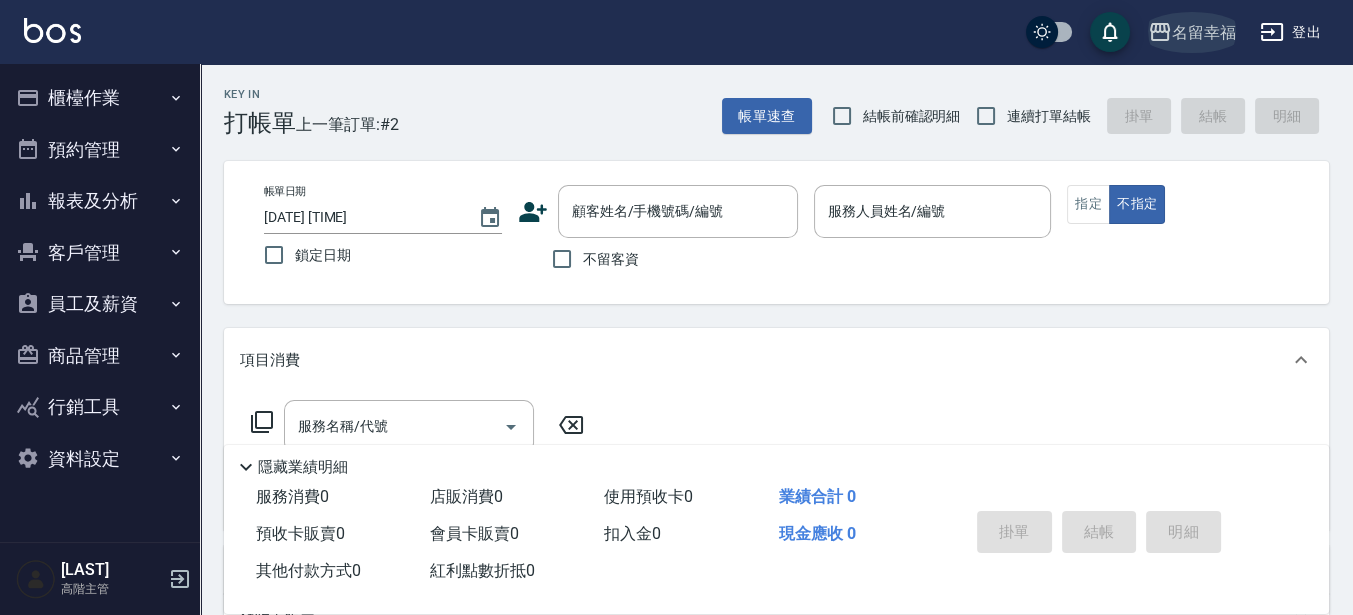 click on "名留幸福" at bounding box center (1192, 32) 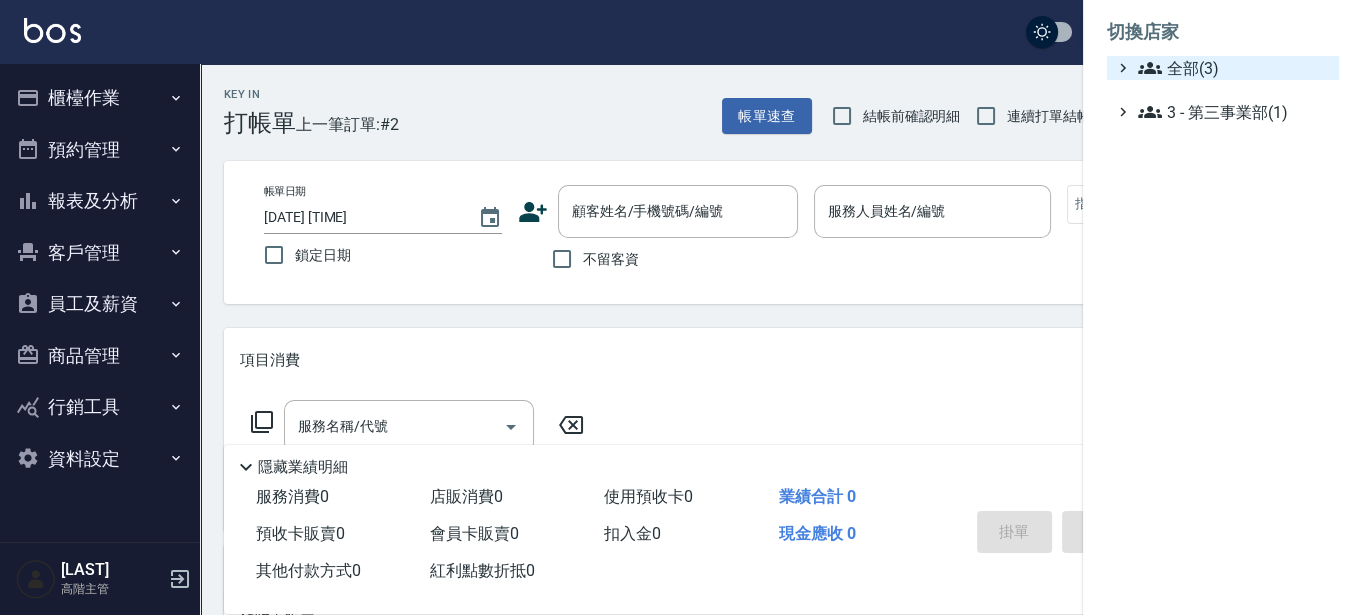 click on "全部(3)" at bounding box center (1234, 68) 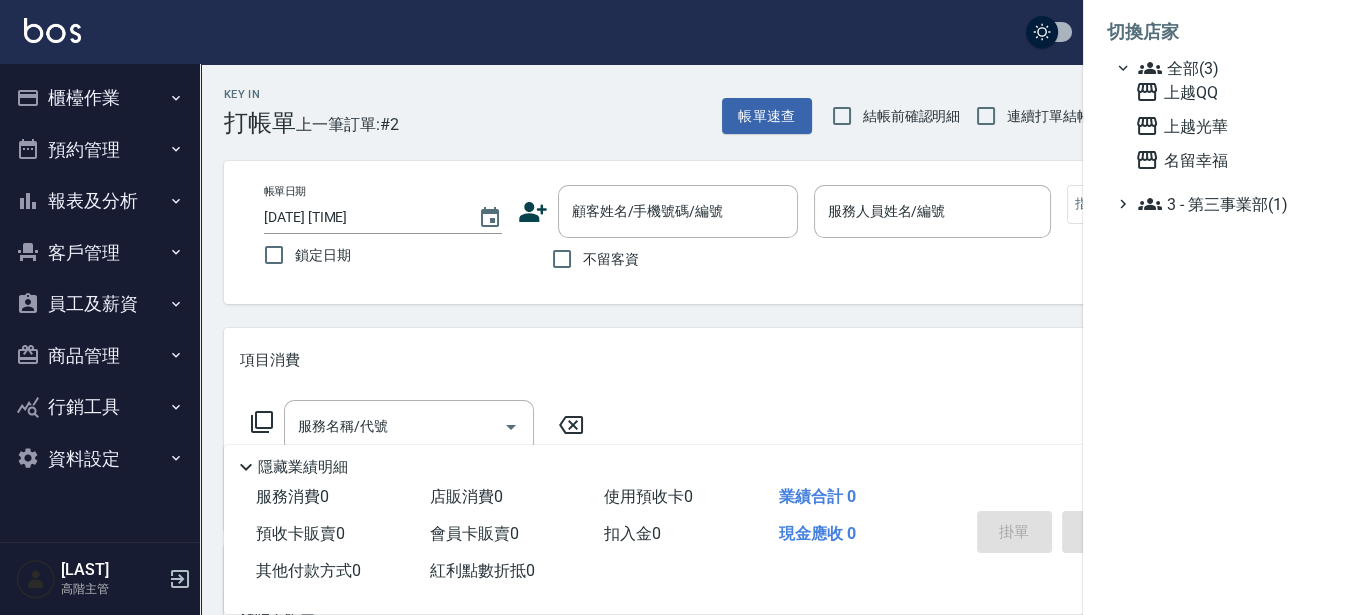 click on "上越QQ 上越光華 名留幸福" at bounding box center (1233, 126) 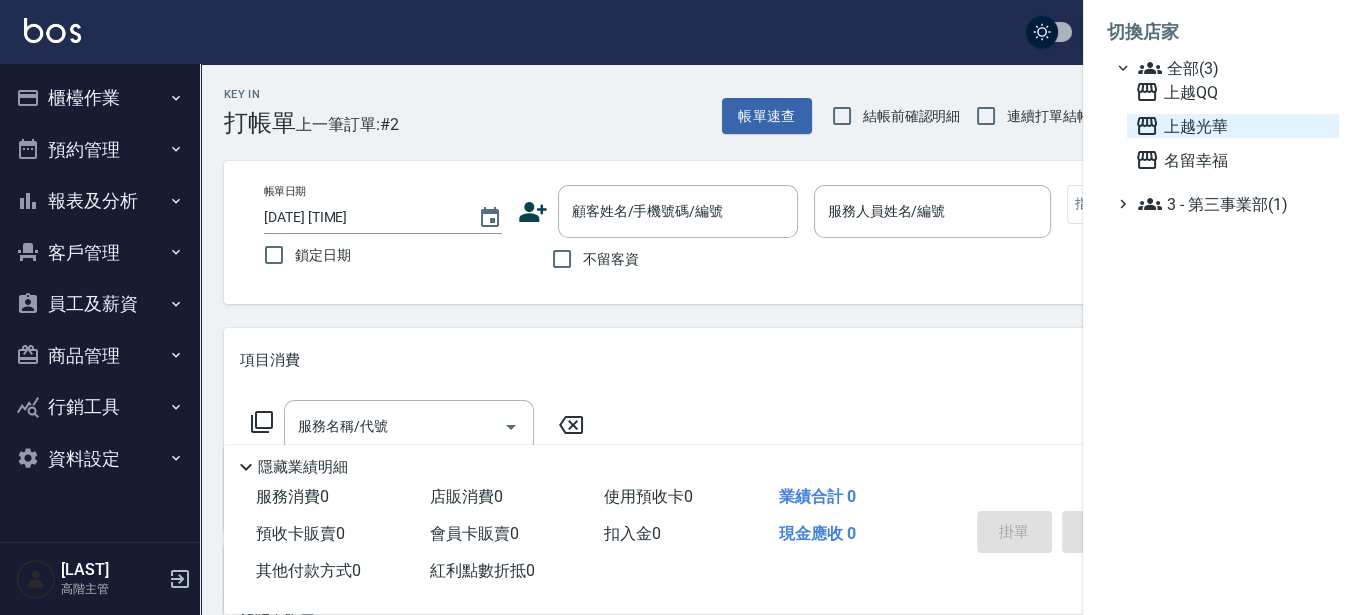 click on "上越光華" at bounding box center (1233, 126) 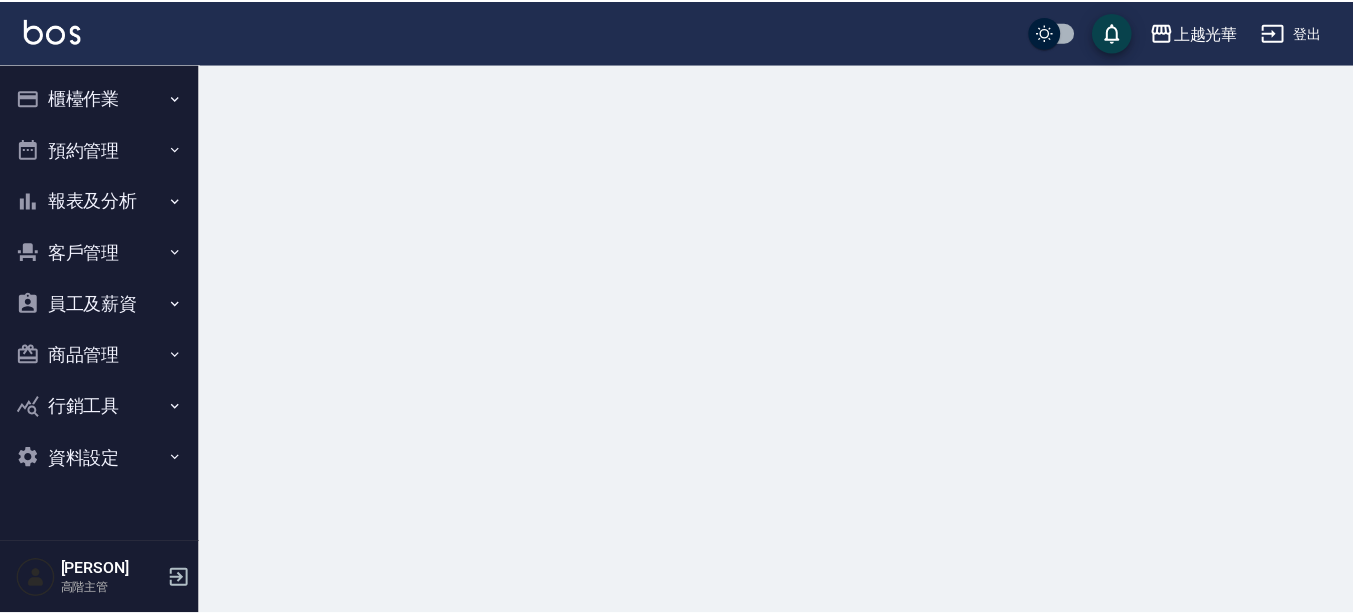 scroll, scrollTop: 0, scrollLeft: 0, axis: both 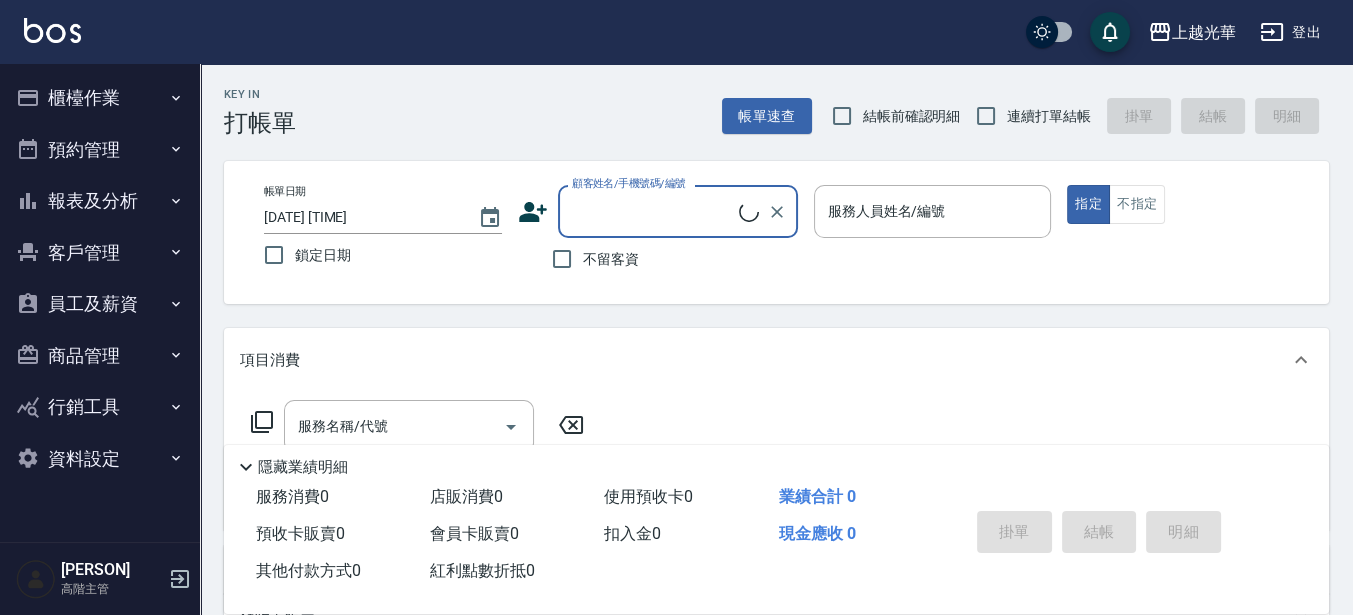 click on "員工及薪資" at bounding box center [100, 304] 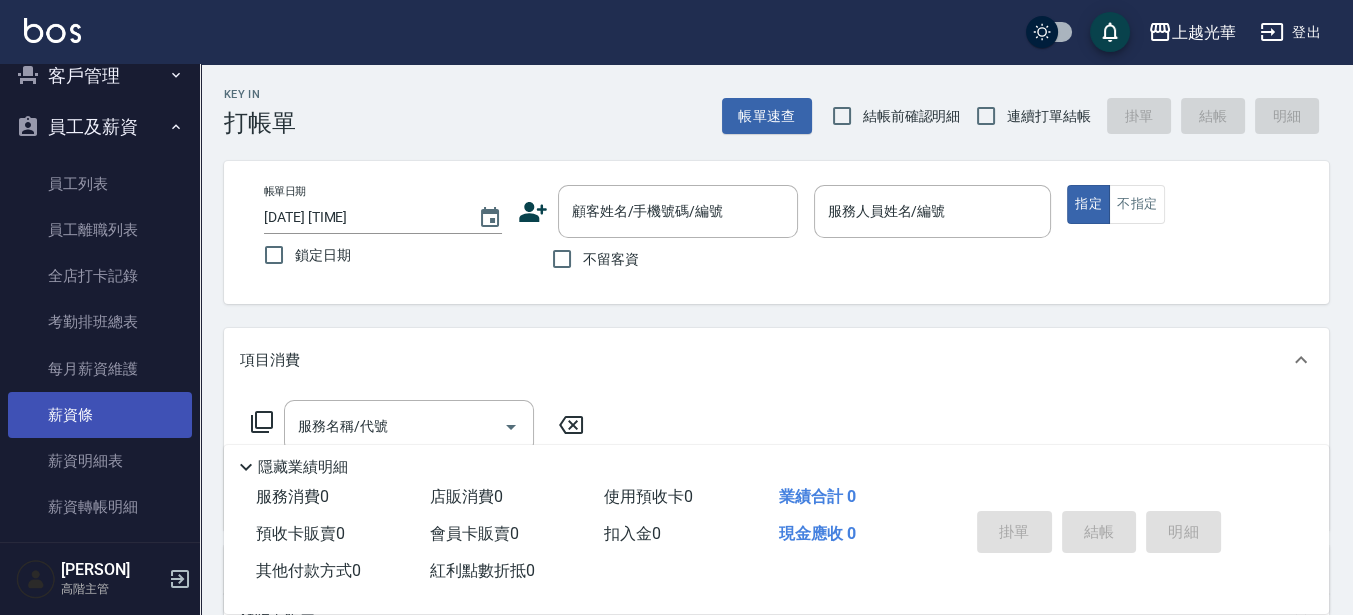 scroll, scrollTop: 250, scrollLeft: 0, axis: vertical 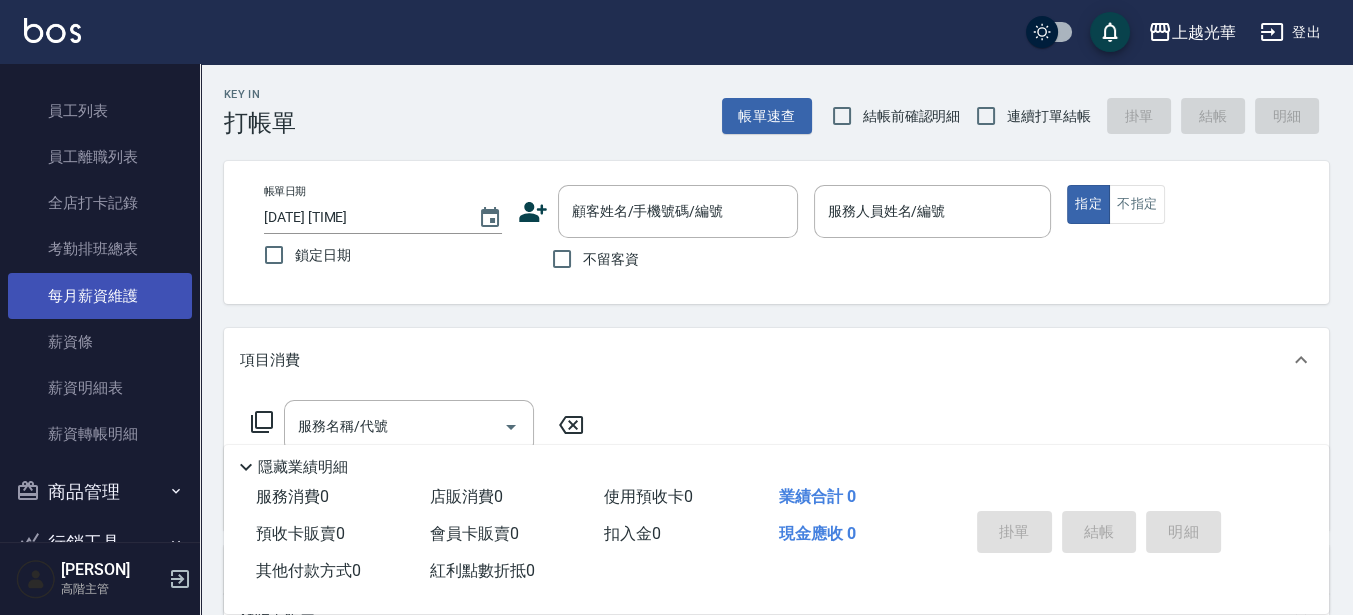 click on "每月薪資維護" at bounding box center [100, 296] 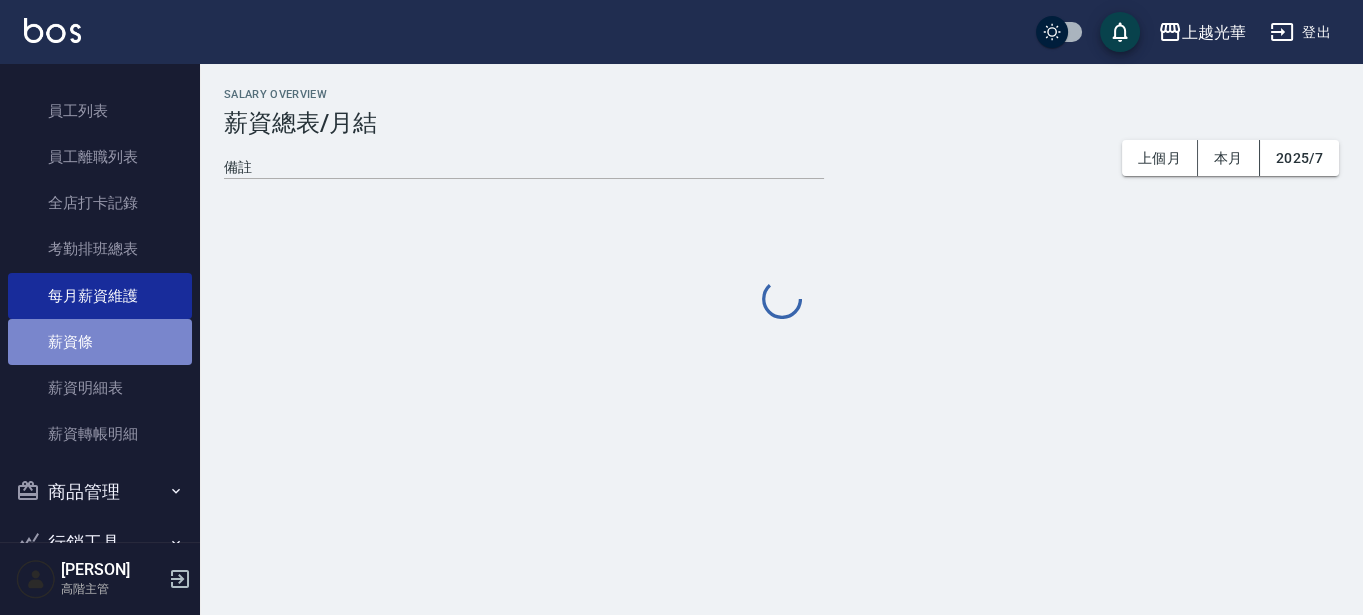 click on "薪資條" at bounding box center [100, 342] 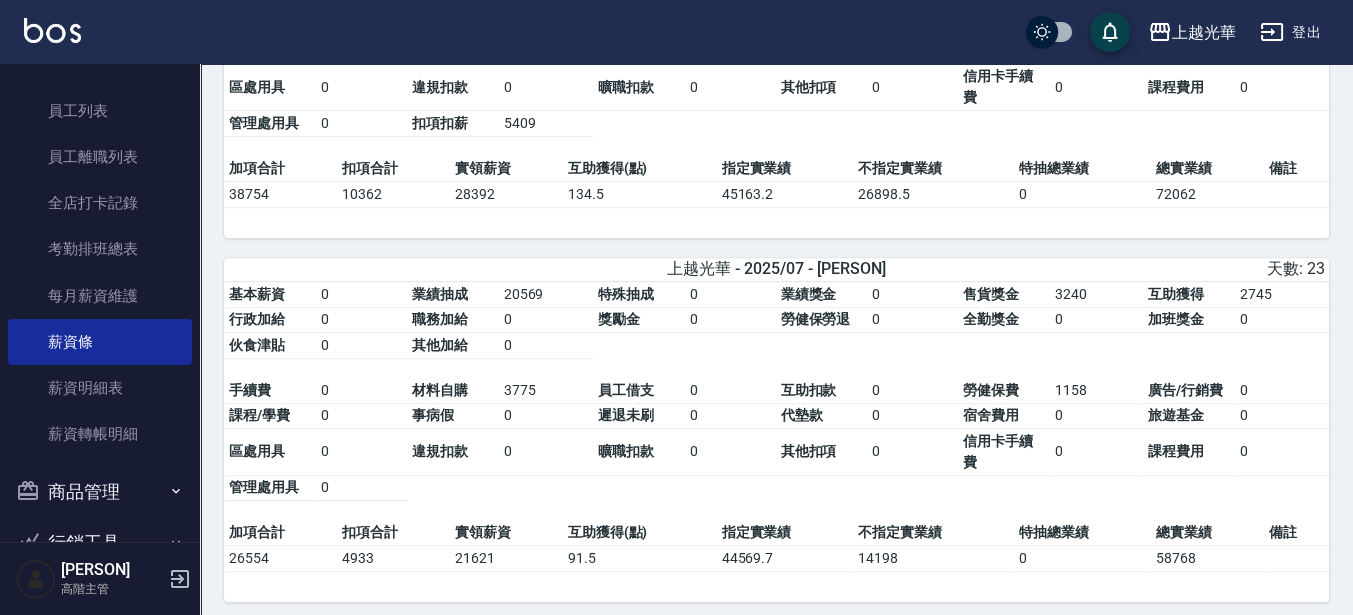 scroll, scrollTop: 1500, scrollLeft: 0, axis: vertical 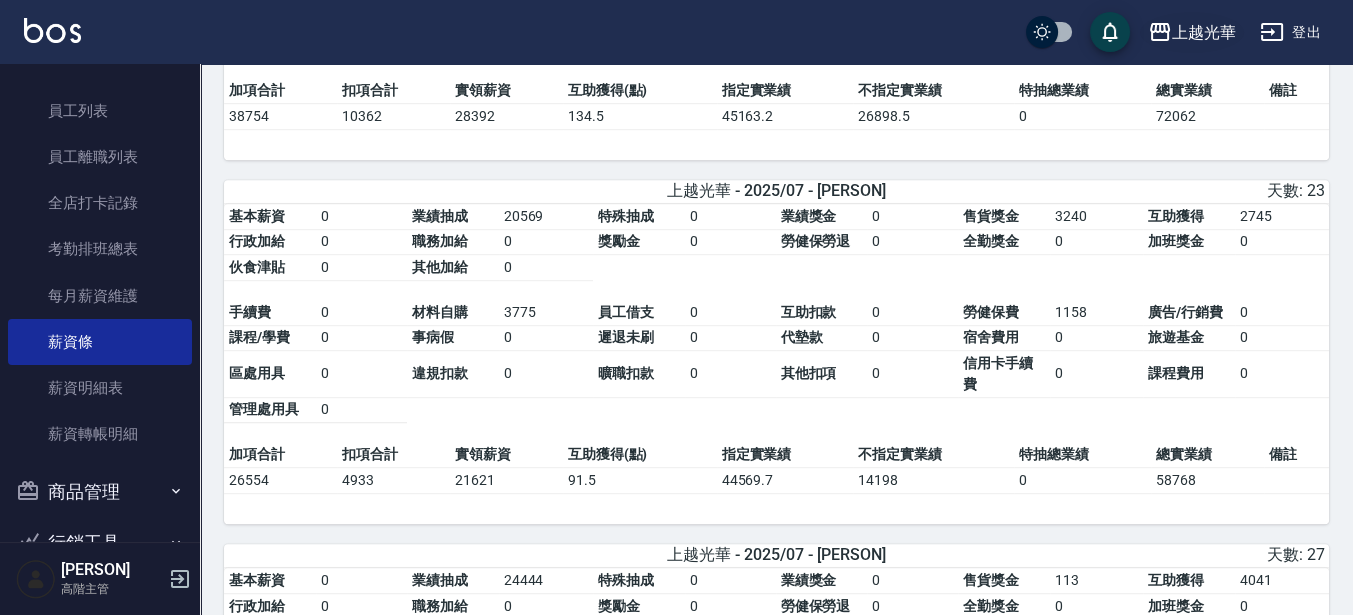 click on "上越光華" at bounding box center (1192, 32) 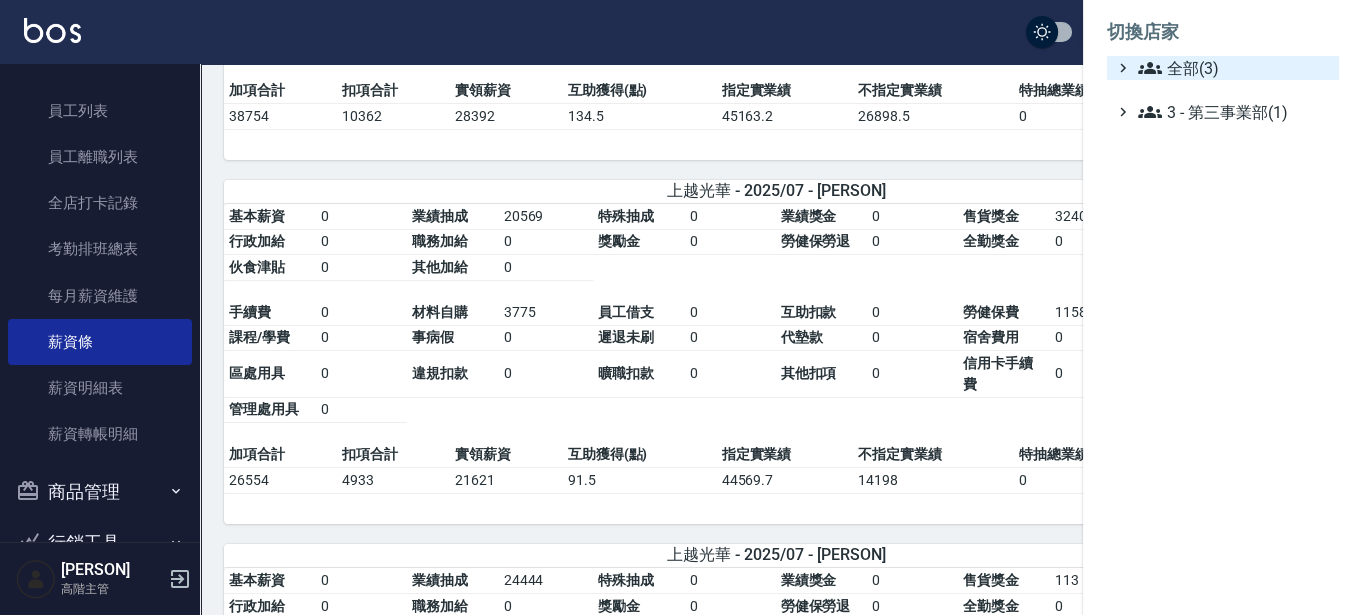 click 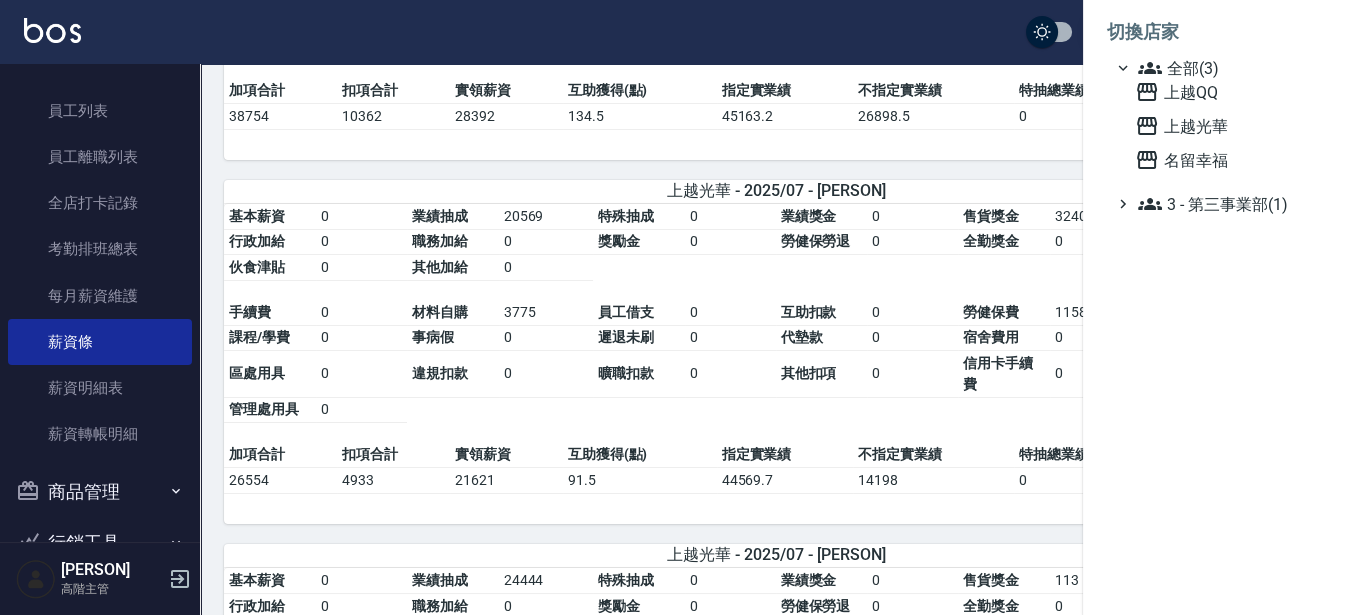 drag, startPoint x: 239, startPoint y: 347, endPoint x: 217, endPoint y: 349, distance: 22.090721 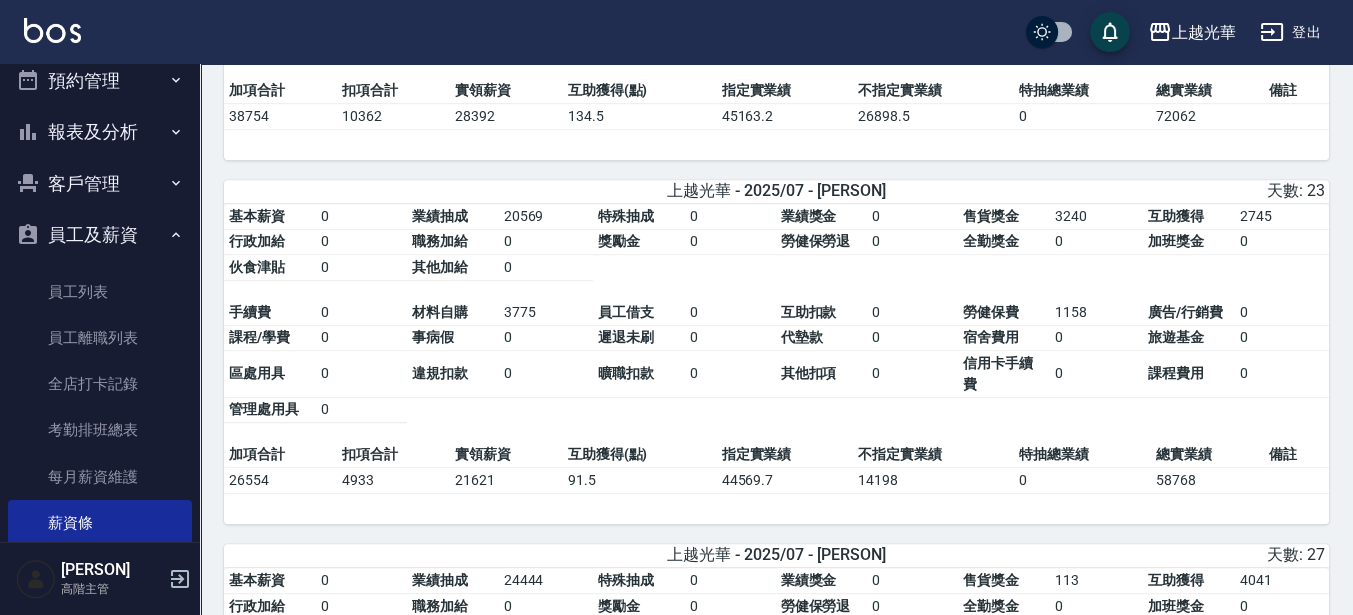 scroll, scrollTop: 0, scrollLeft: 0, axis: both 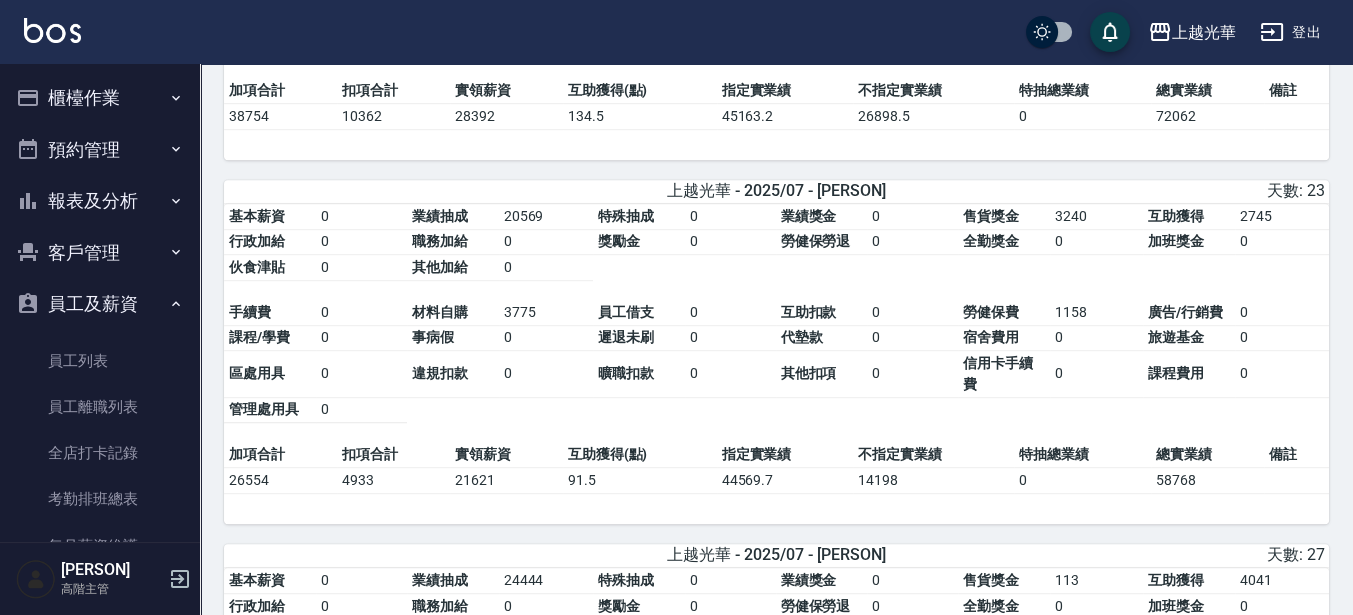 click on "報表及分析" at bounding box center [100, 201] 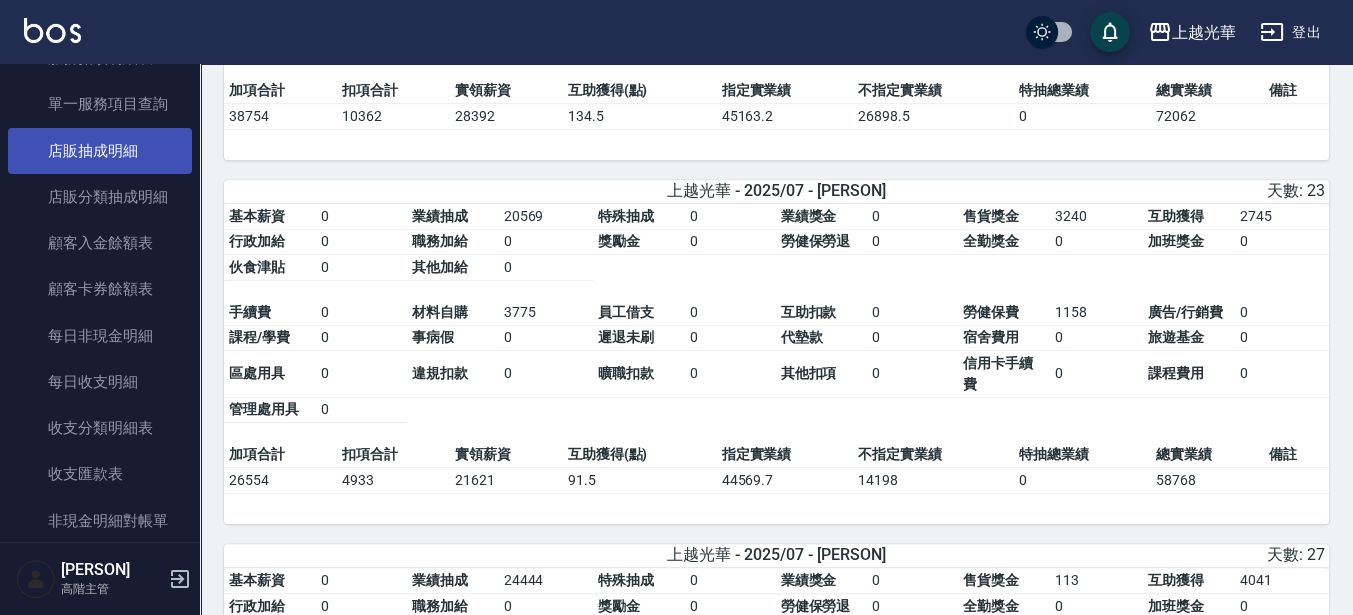 scroll, scrollTop: 1500, scrollLeft: 0, axis: vertical 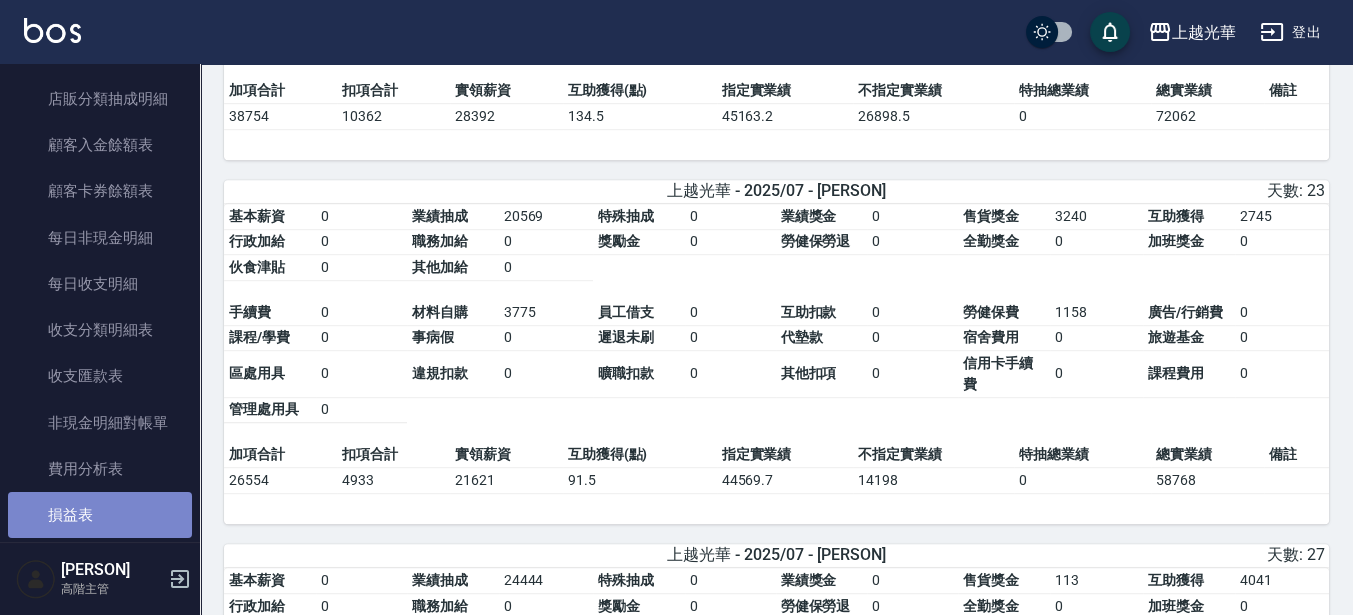click on "損益表" at bounding box center (100, 515) 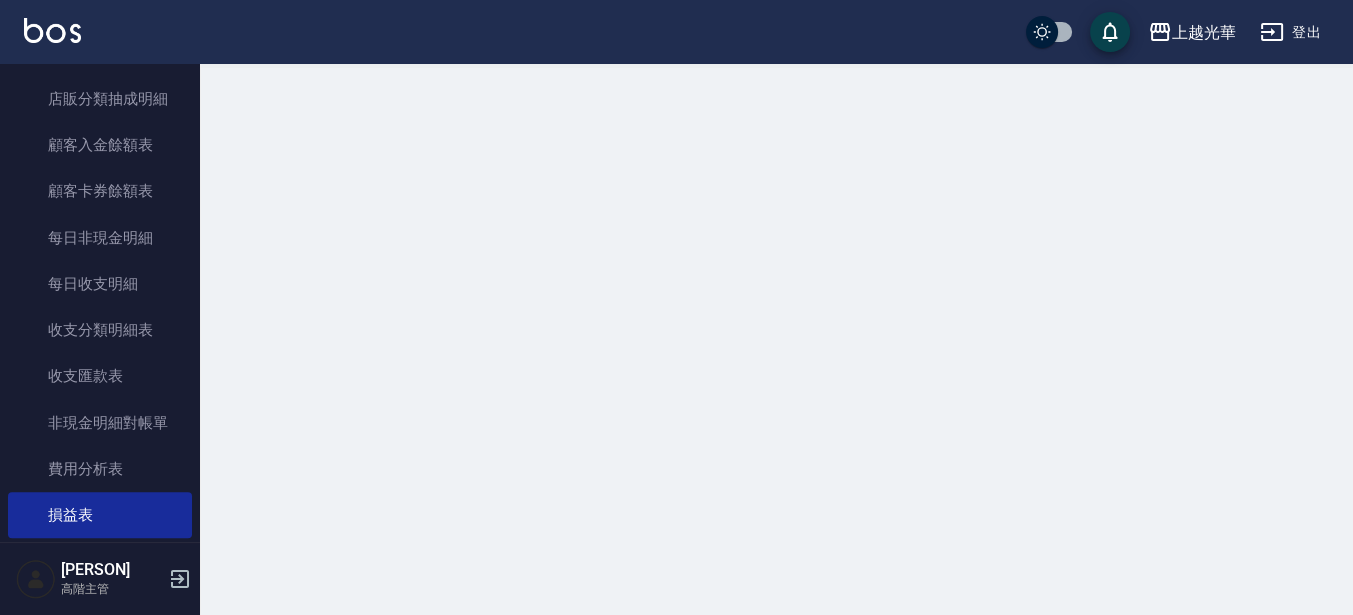 scroll, scrollTop: 0, scrollLeft: 0, axis: both 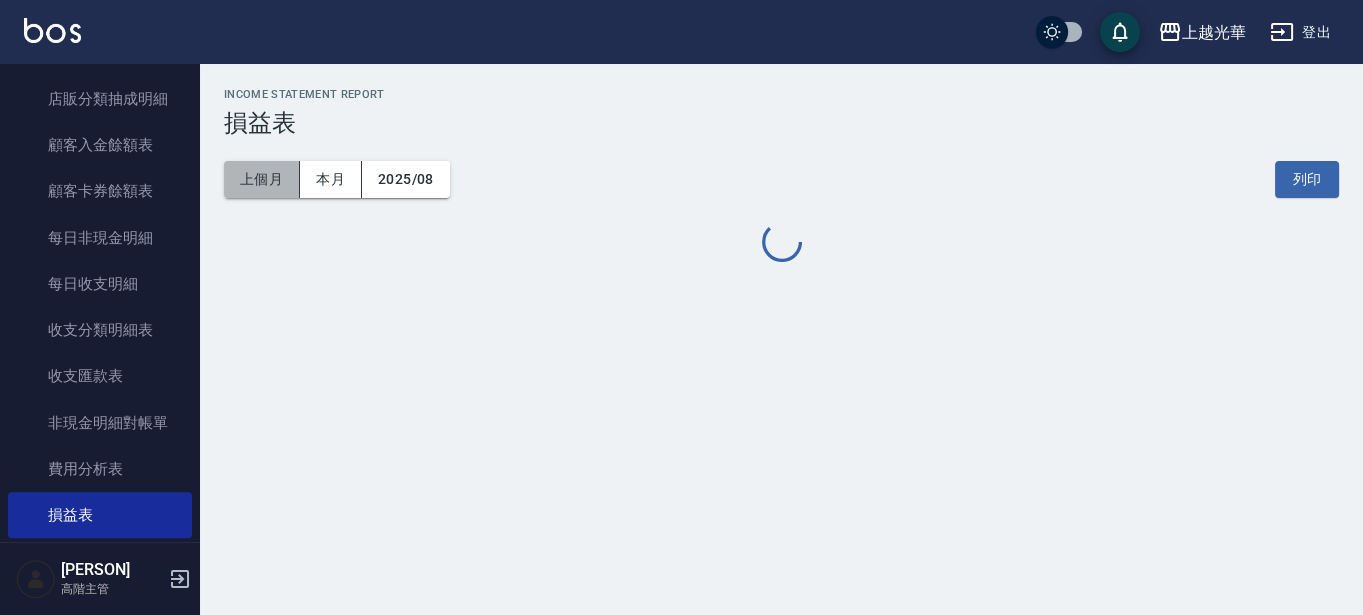 click on "上個月" at bounding box center [262, 179] 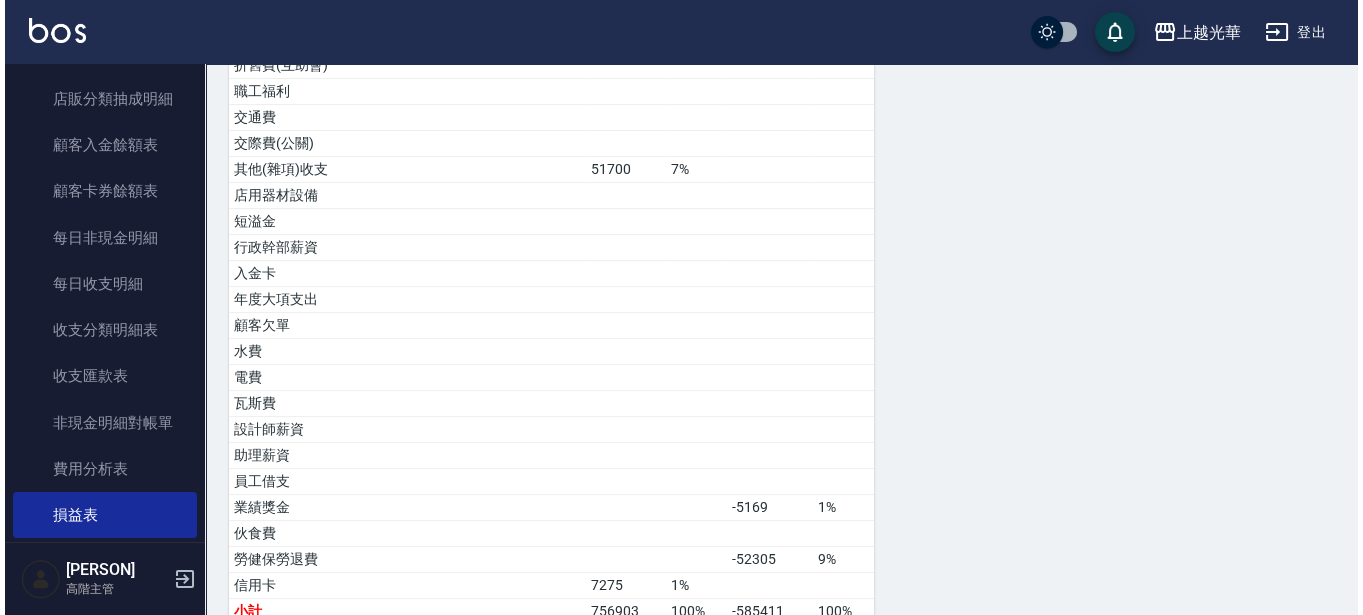 scroll, scrollTop: 1000, scrollLeft: 0, axis: vertical 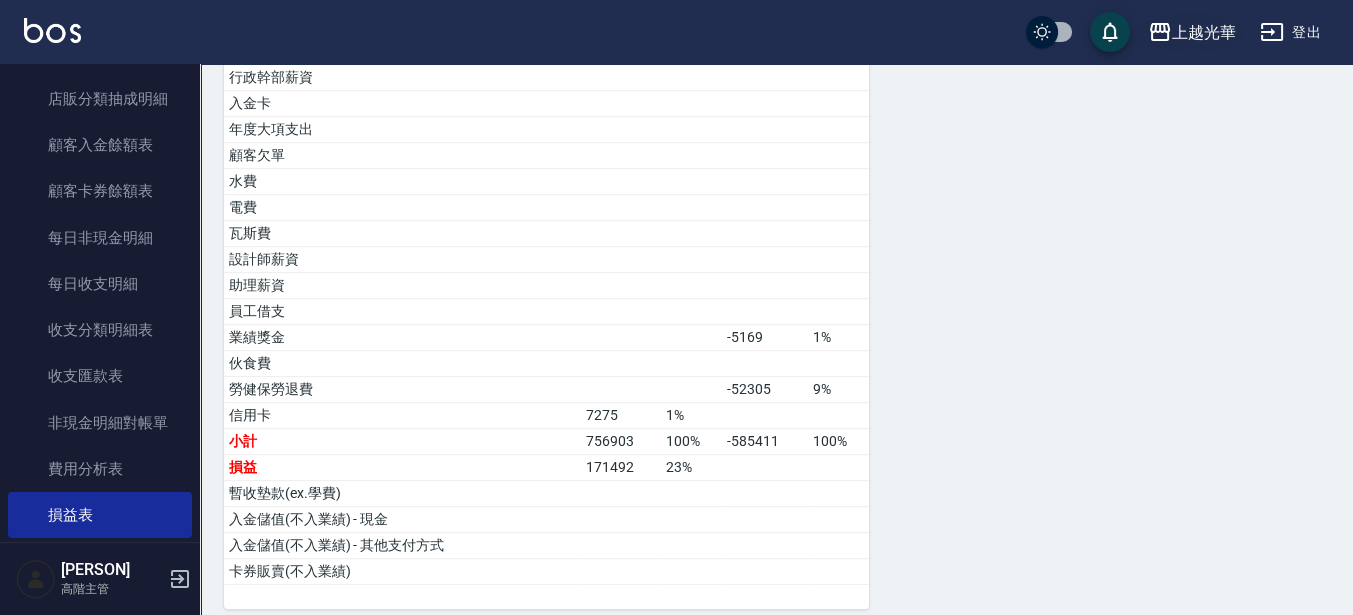 click on "上越光華" at bounding box center [1204, 32] 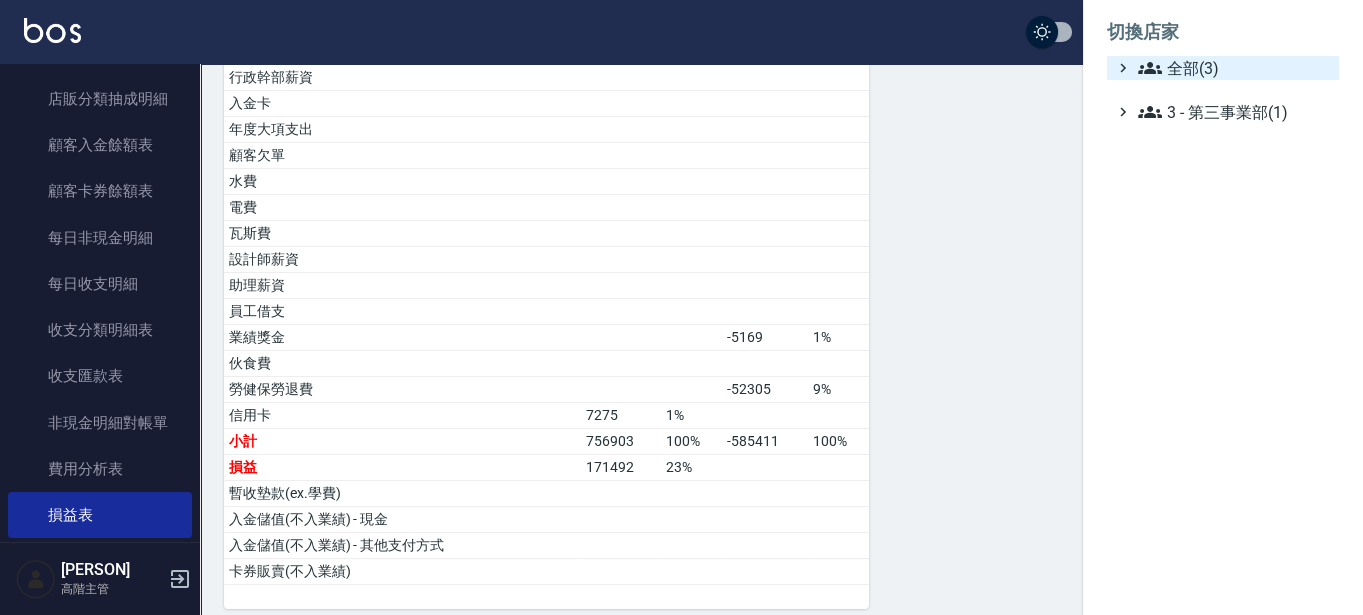 click on "全部(3)" at bounding box center [1234, 68] 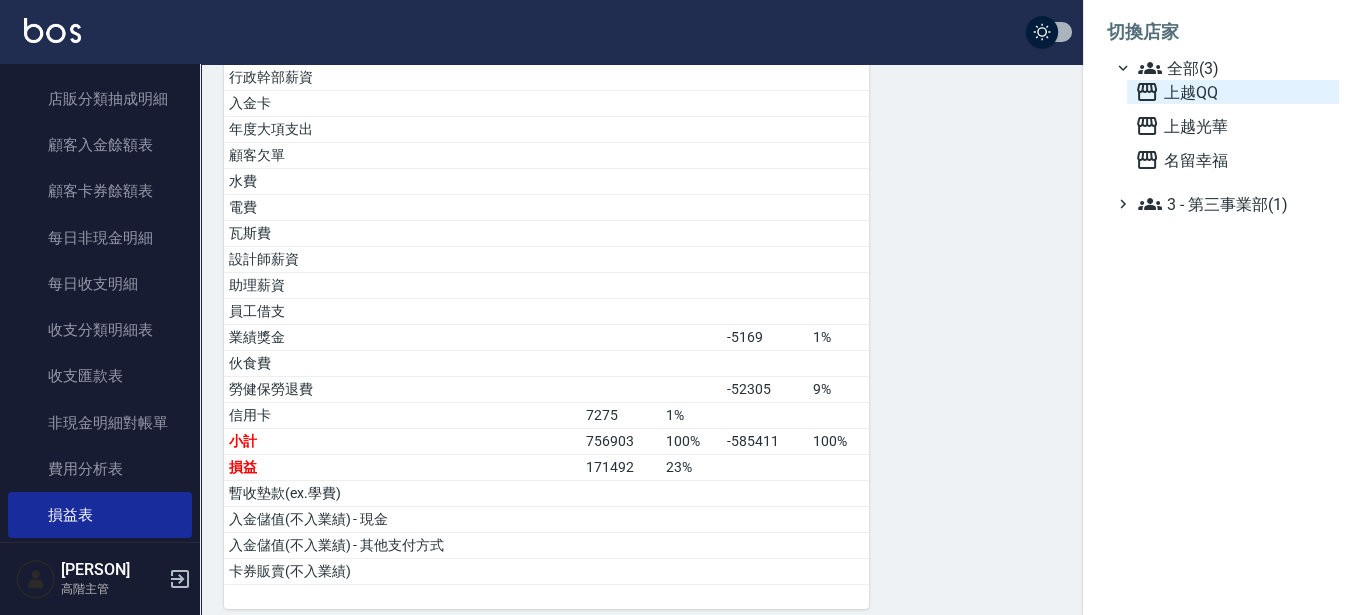 click on "上越QQ" at bounding box center (1233, 92) 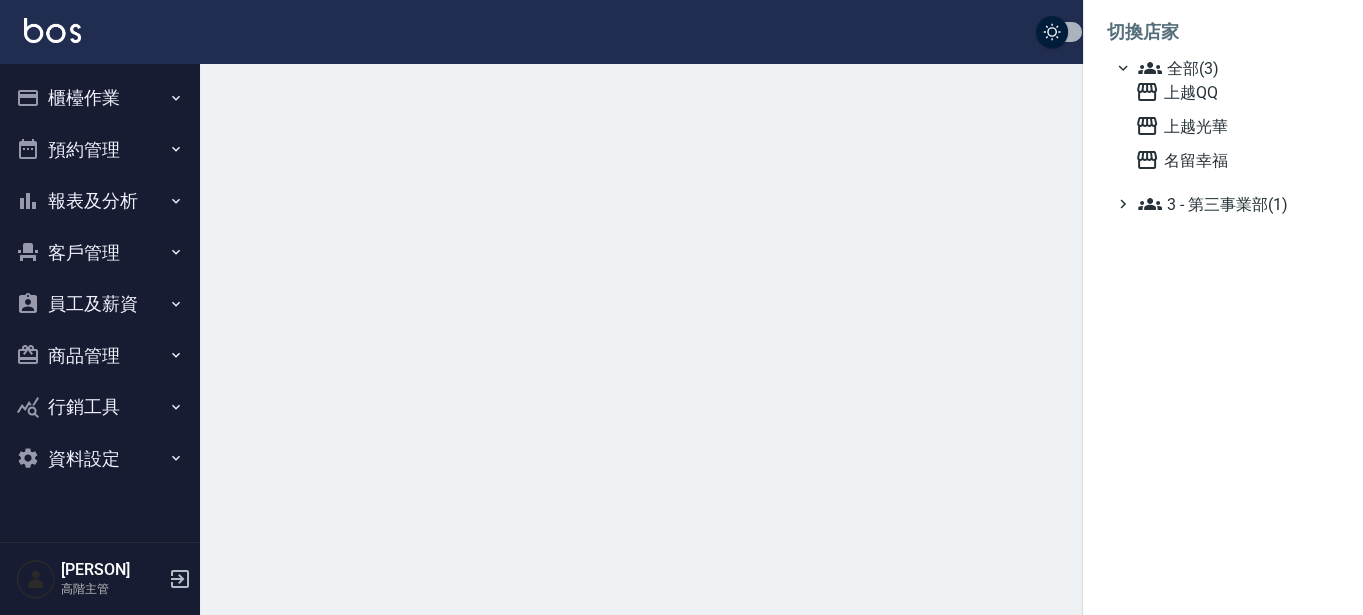 scroll, scrollTop: 0, scrollLeft: 0, axis: both 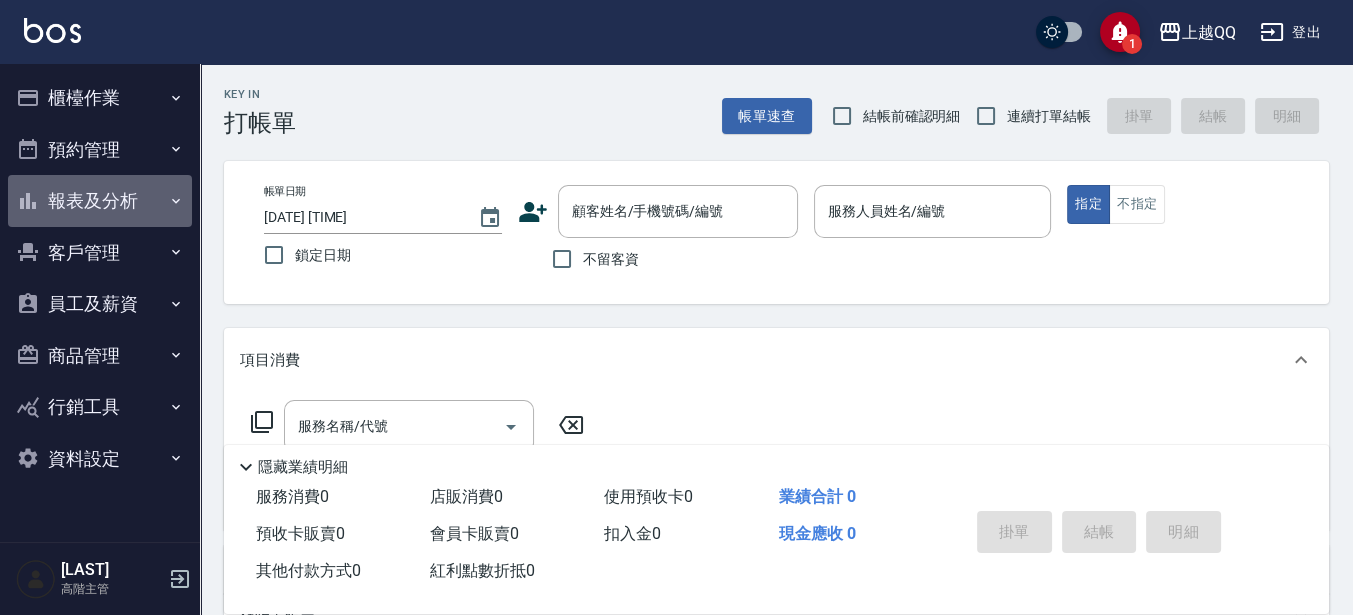 click on "報表及分析" at bounding box center (100, 201) 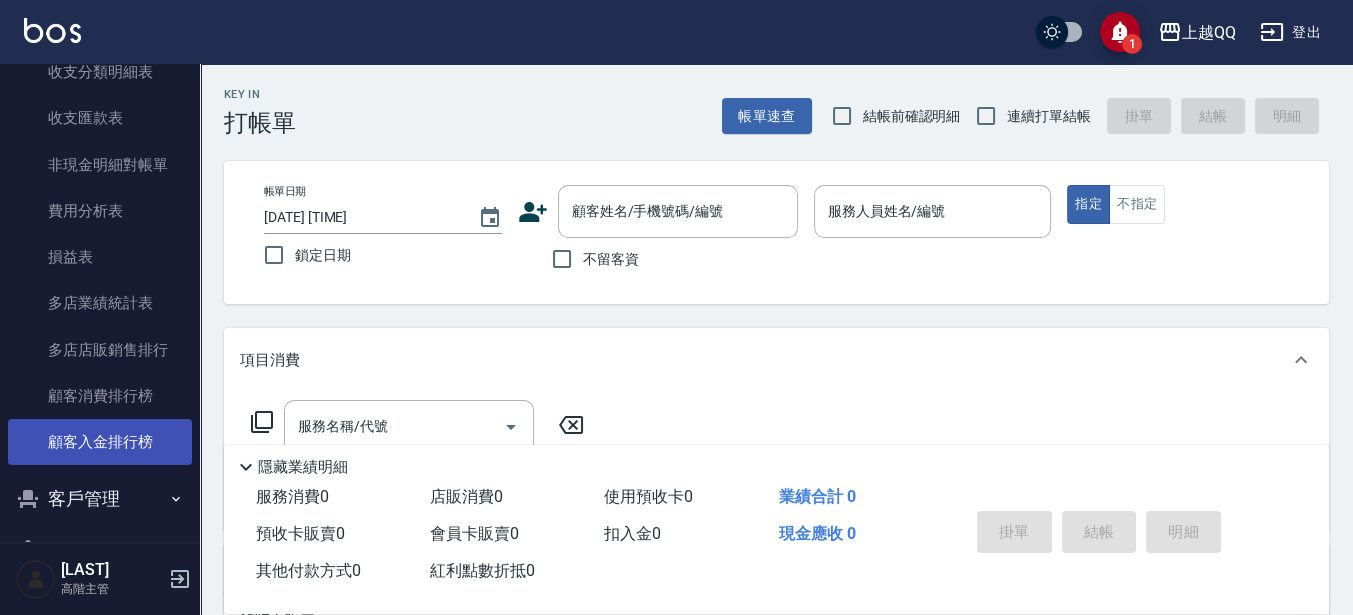 scroll, scrollTop: 1875, scrollLeft: 0, axis: vertical 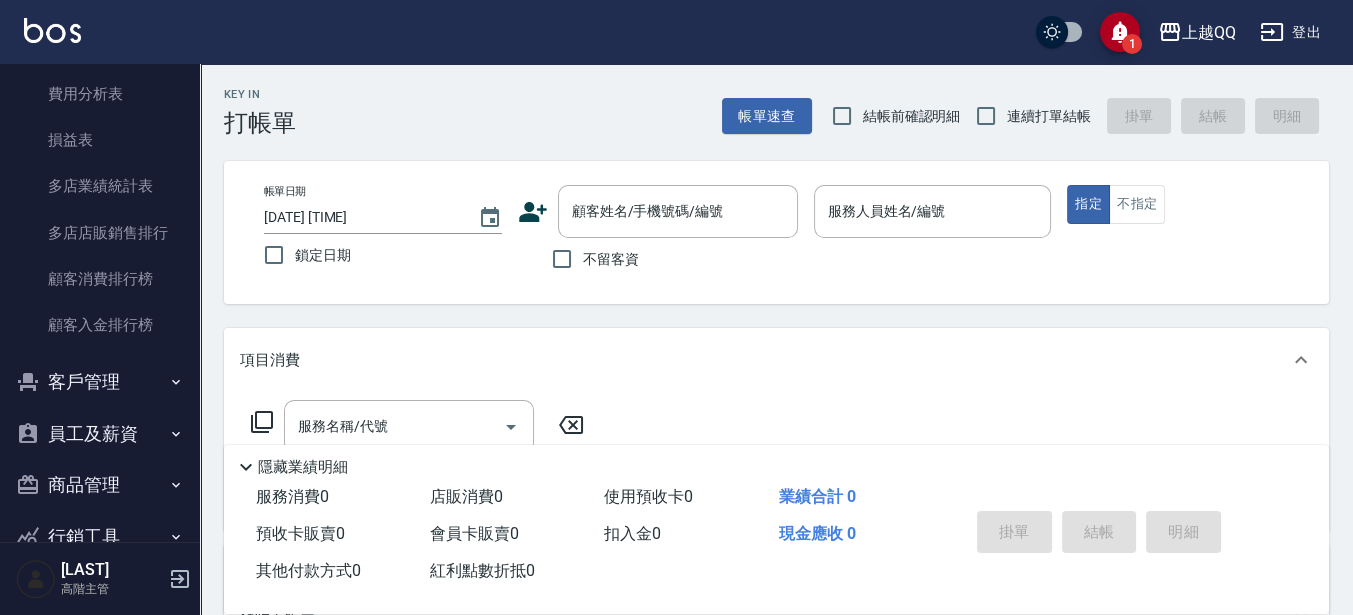 click on "員工及薪資" at bounding box center (100, 434) 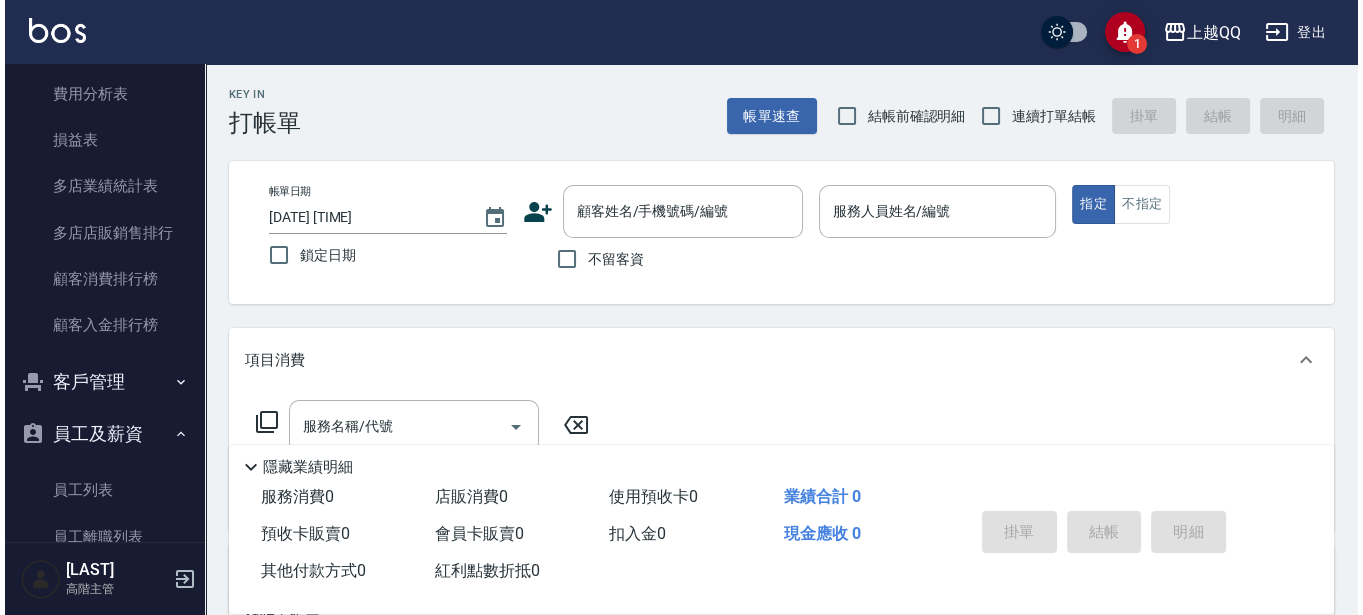 scroll, scrollTop: 2250, scrollLeft: 0, axis: vertical 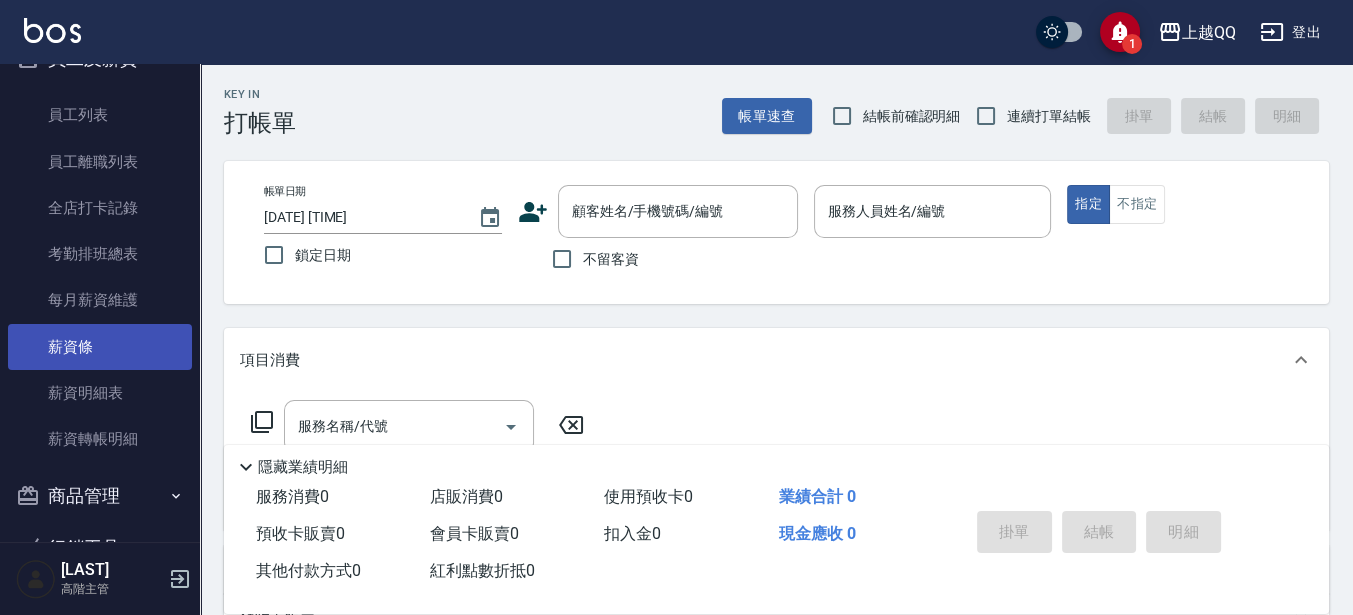 click on "薪資條" at bounding box center (100, 347) 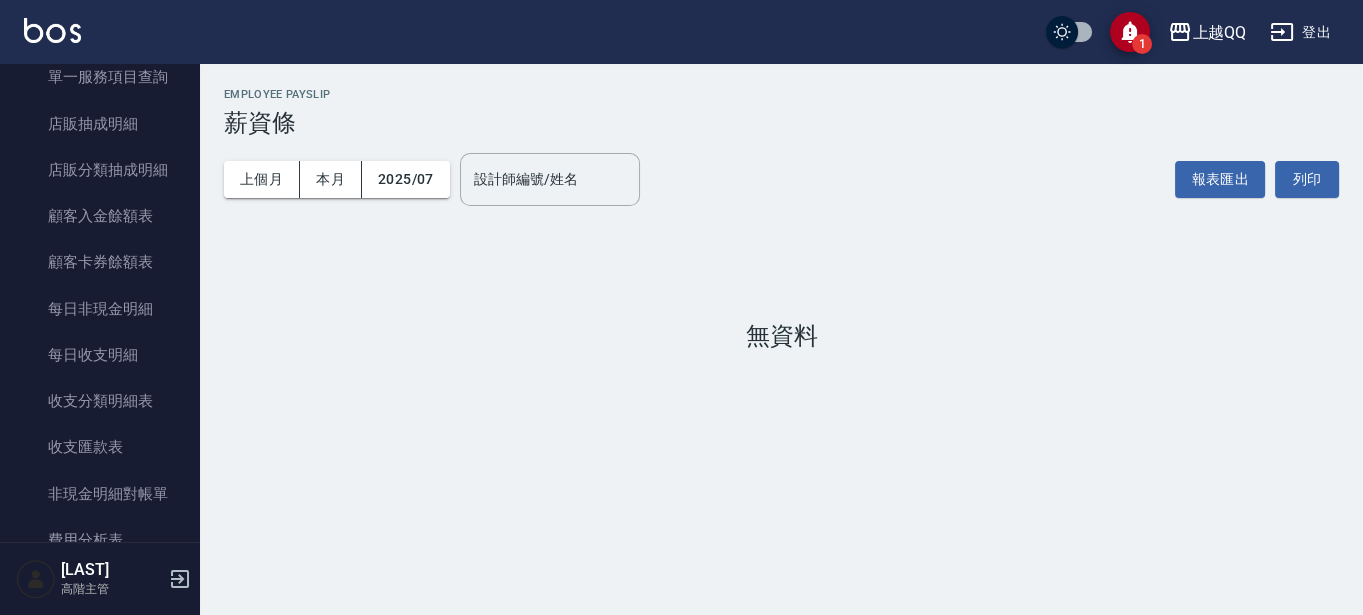 scroll, scrollTop: 1250, scrollLeft: 0, axis: vertical 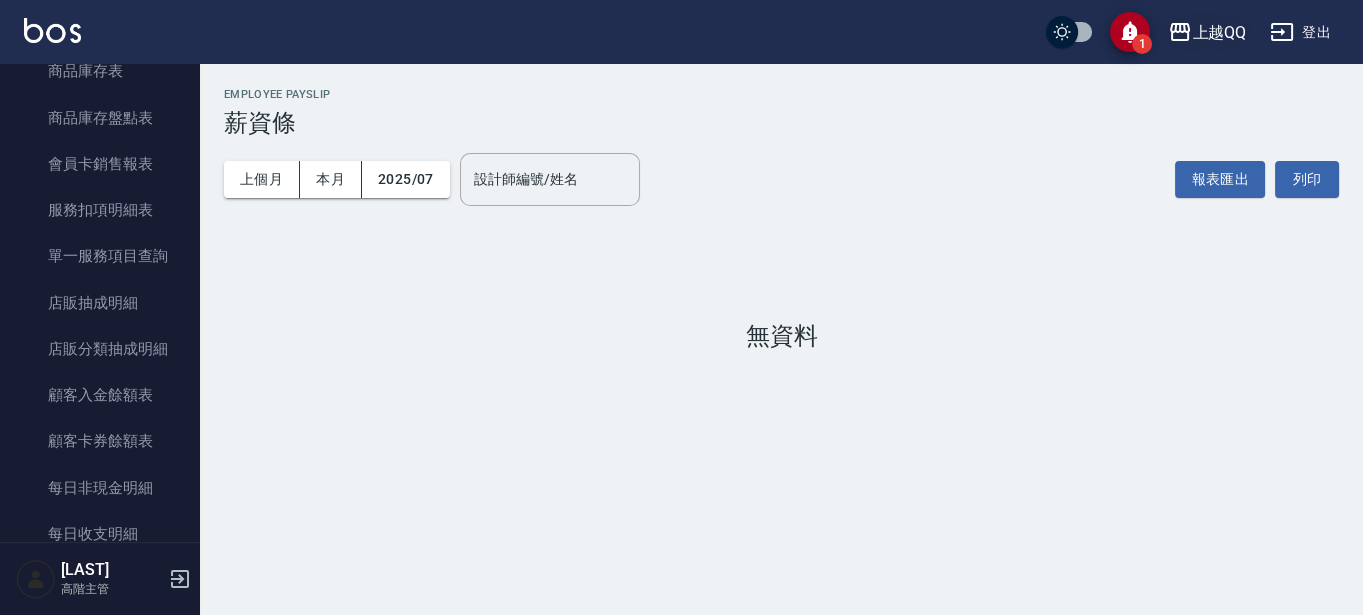 click on "上越QQ" at bounding box center (1219, 32) 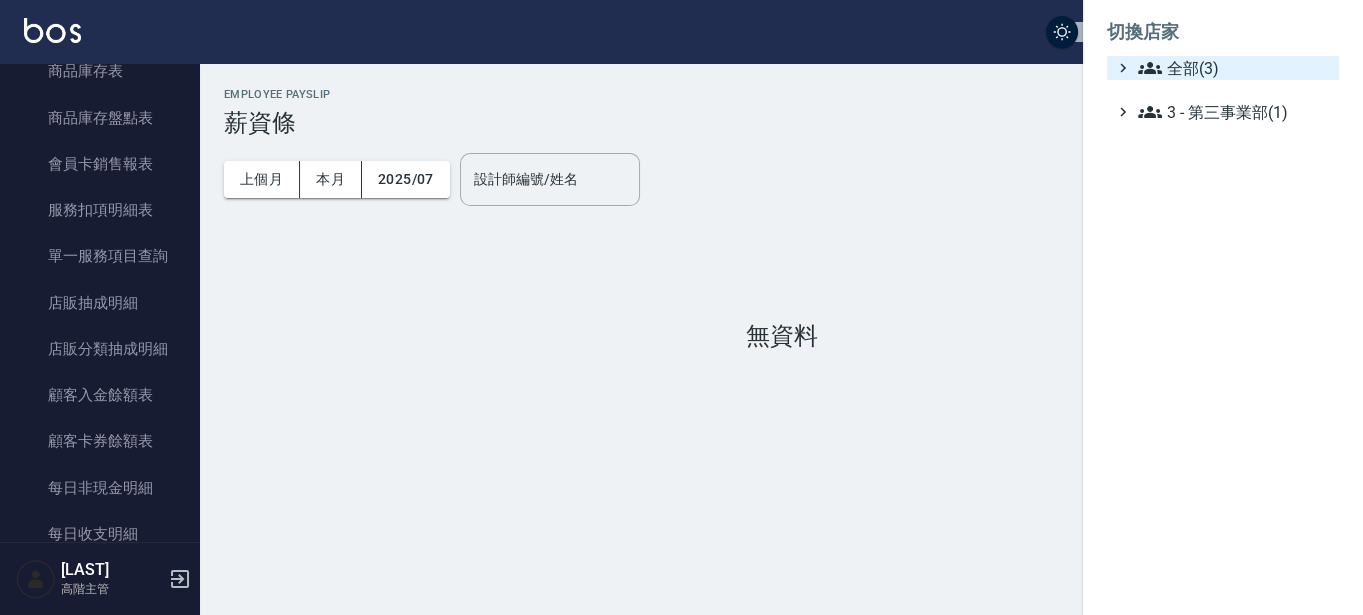click on "全部(3)" at bounding box center [1234, 68] 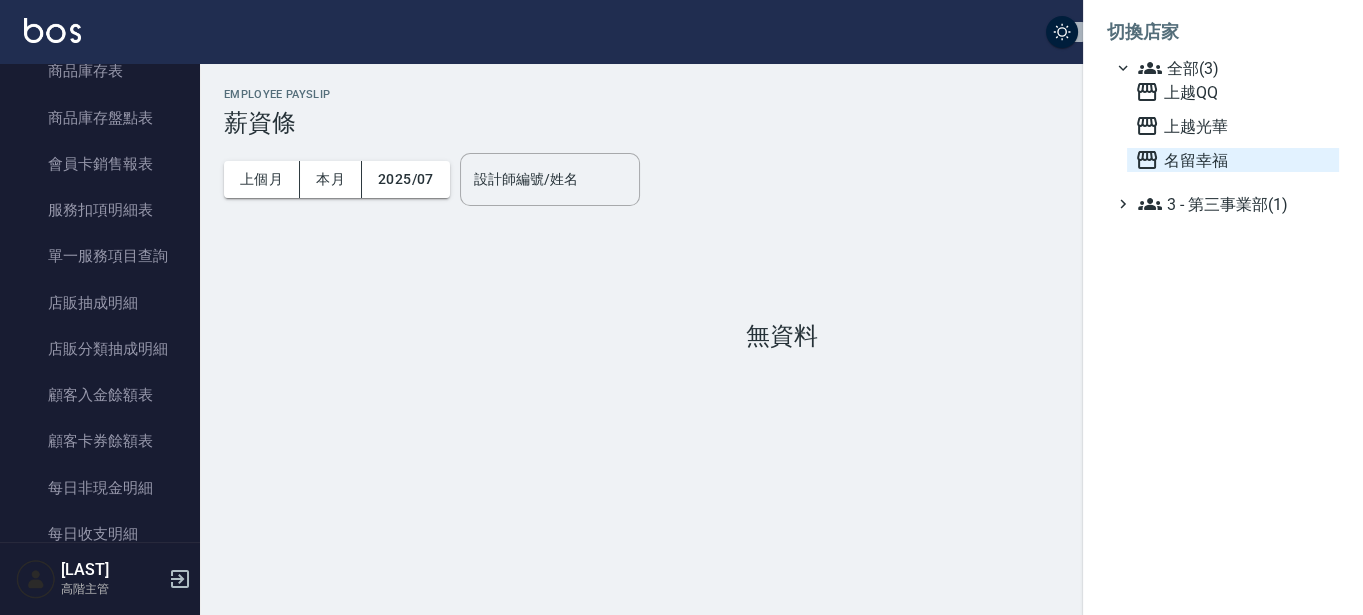 click on "名留幸福" at bounding box center (1233, 160) 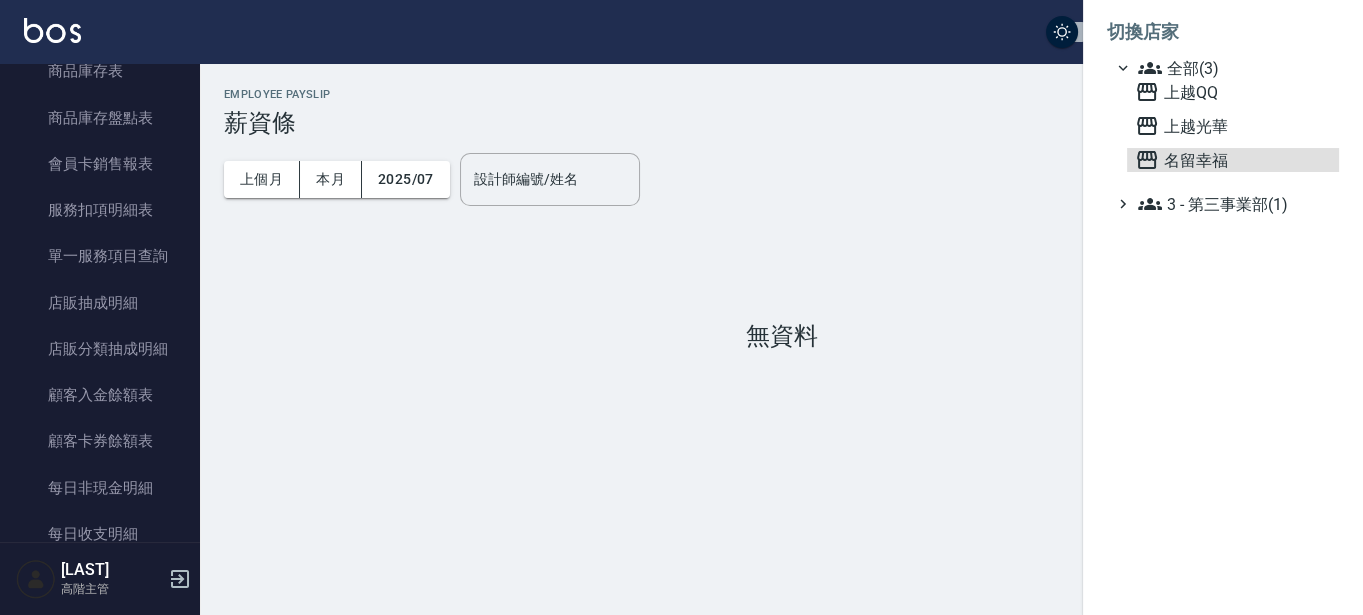 scroll, scrollTop: 0, scrollLeft: 0, axis: both 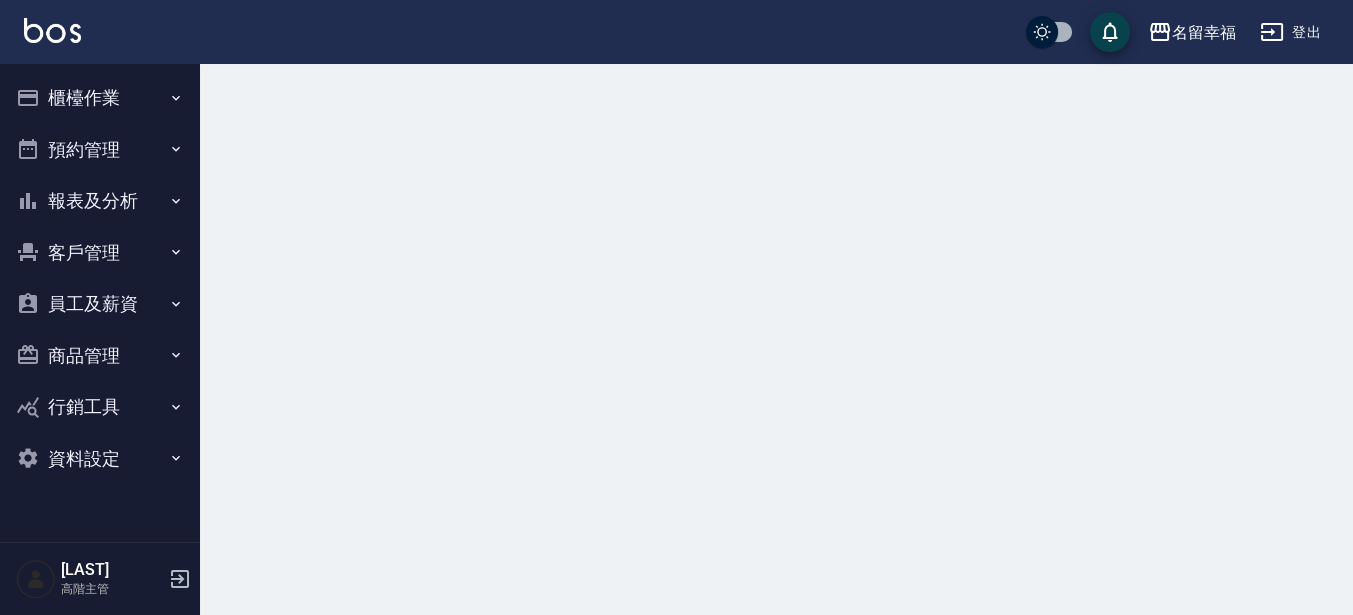 click on "報表及分析" at bounding box center [100, 201] 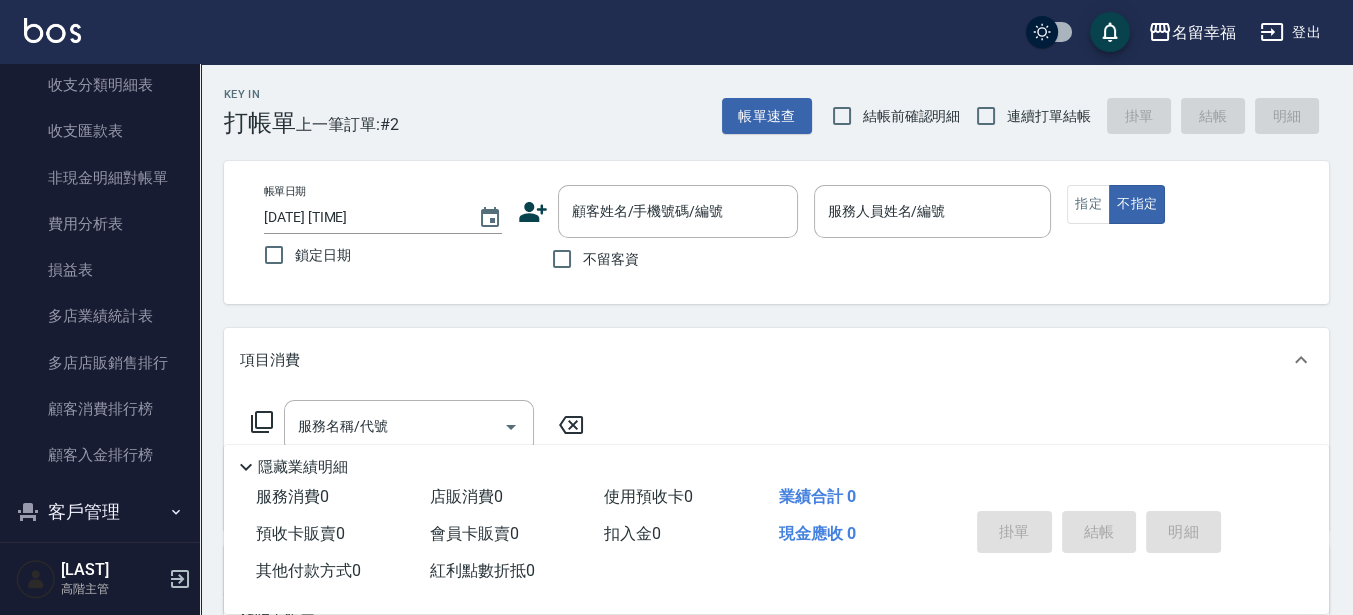 scroll, scrollTop: 1750, scrollLeft: 0, axis: vertical 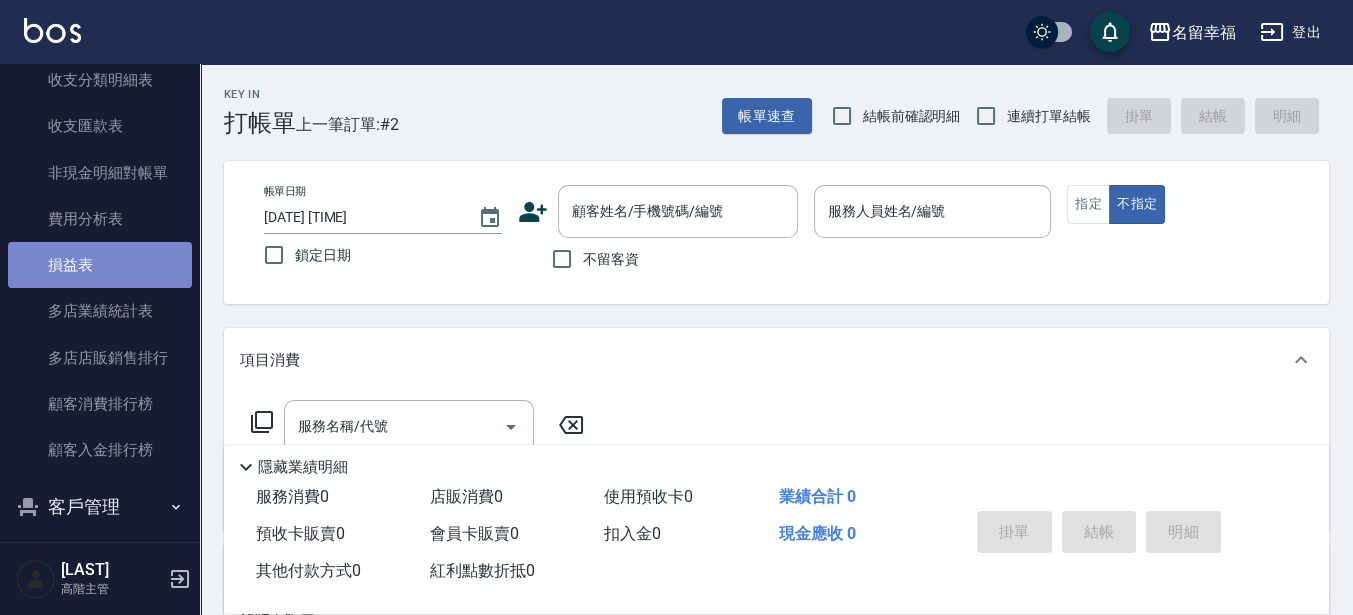 click on "損益表" at bounding box center [100, 265] 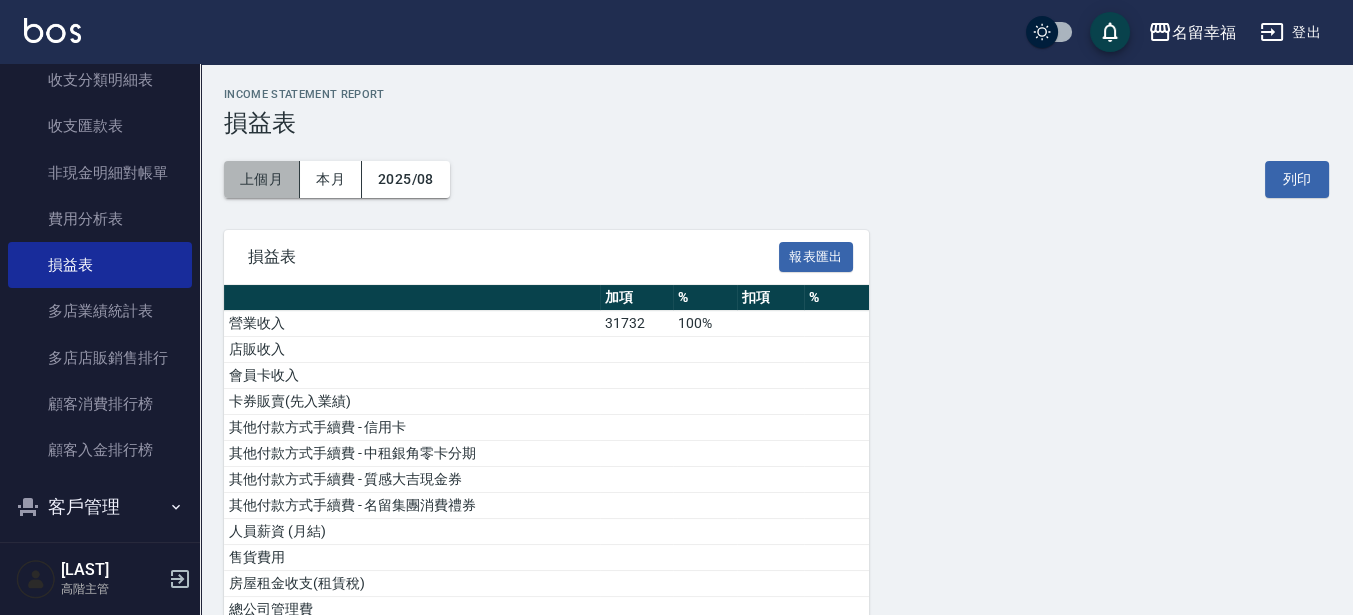 click on "上個月" at bounding box center (262, 179) 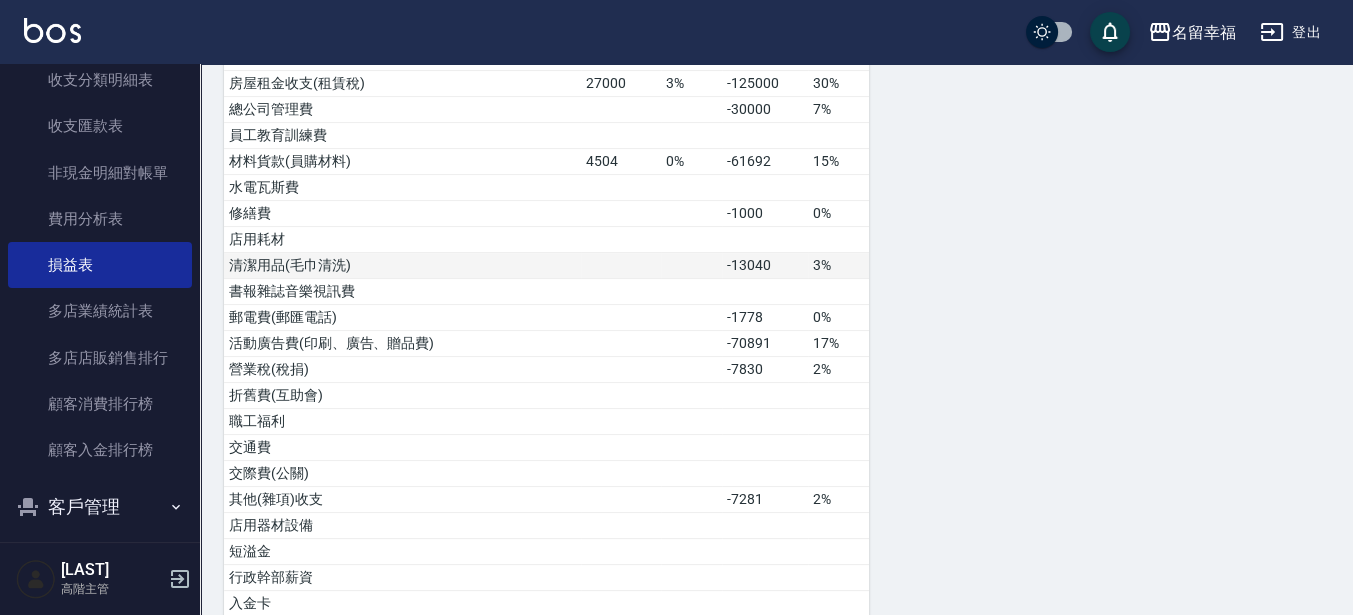 scroll, scrollTop: 977, scrollLeft: 0, axis: vertical 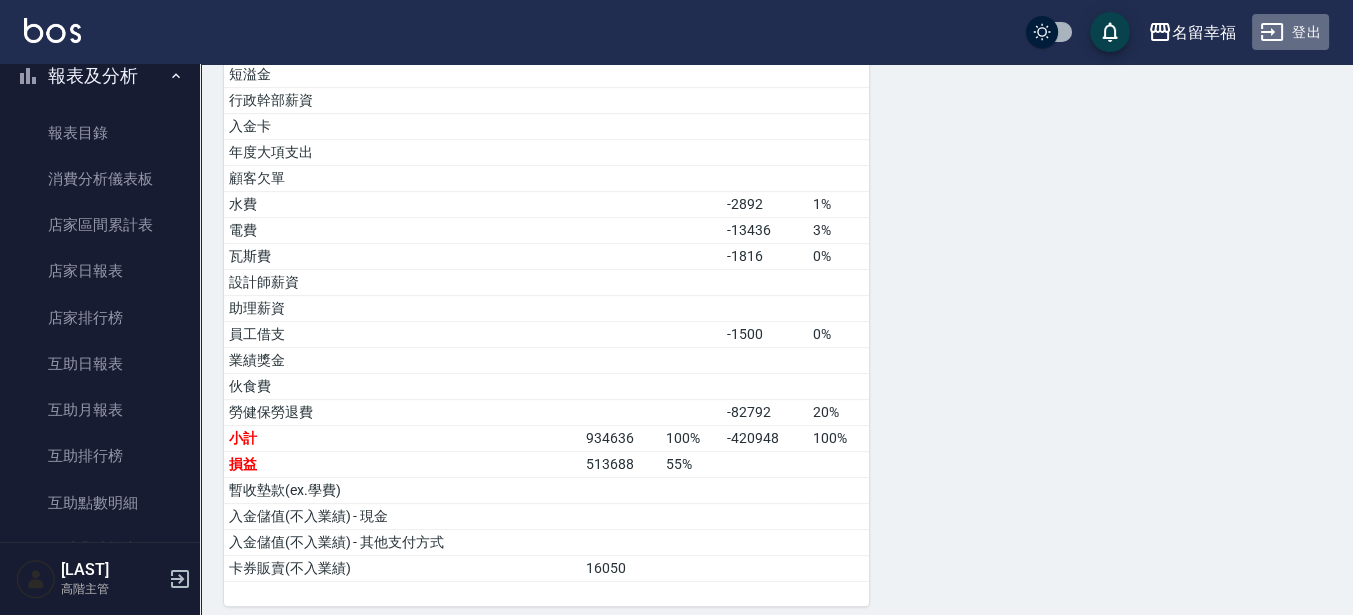 click on "登出" at bounding box center [1290, 32] 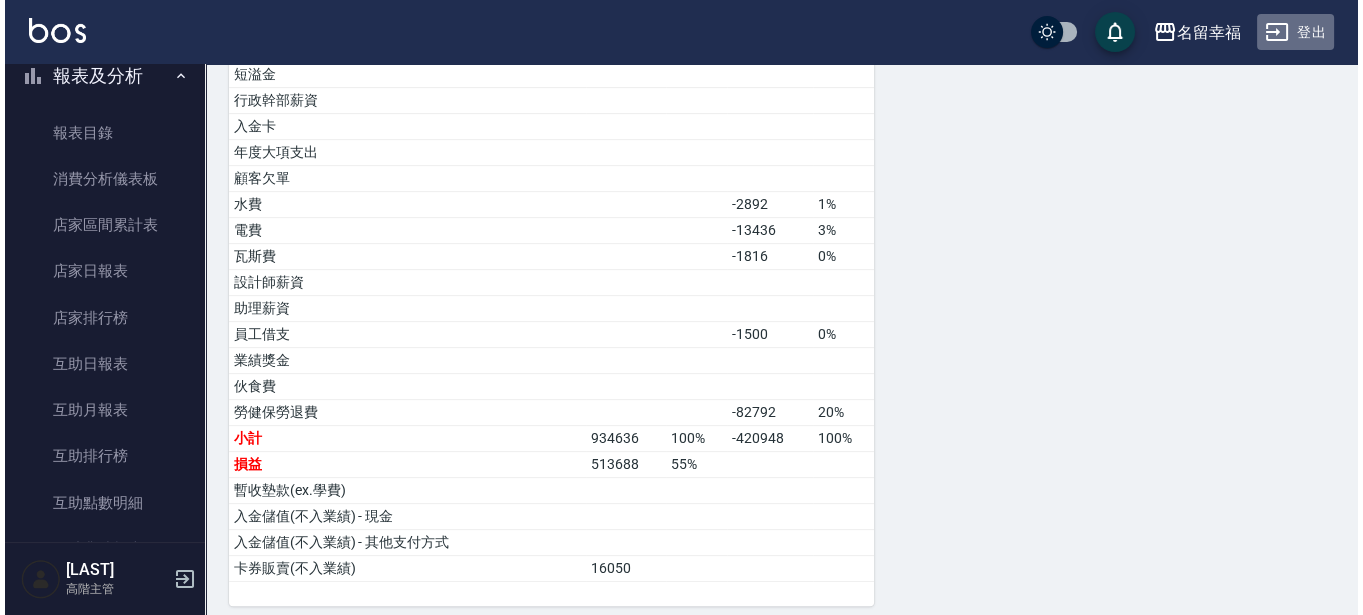 scroll, scrollTop: 0, scrollLeft: 0, axis: both 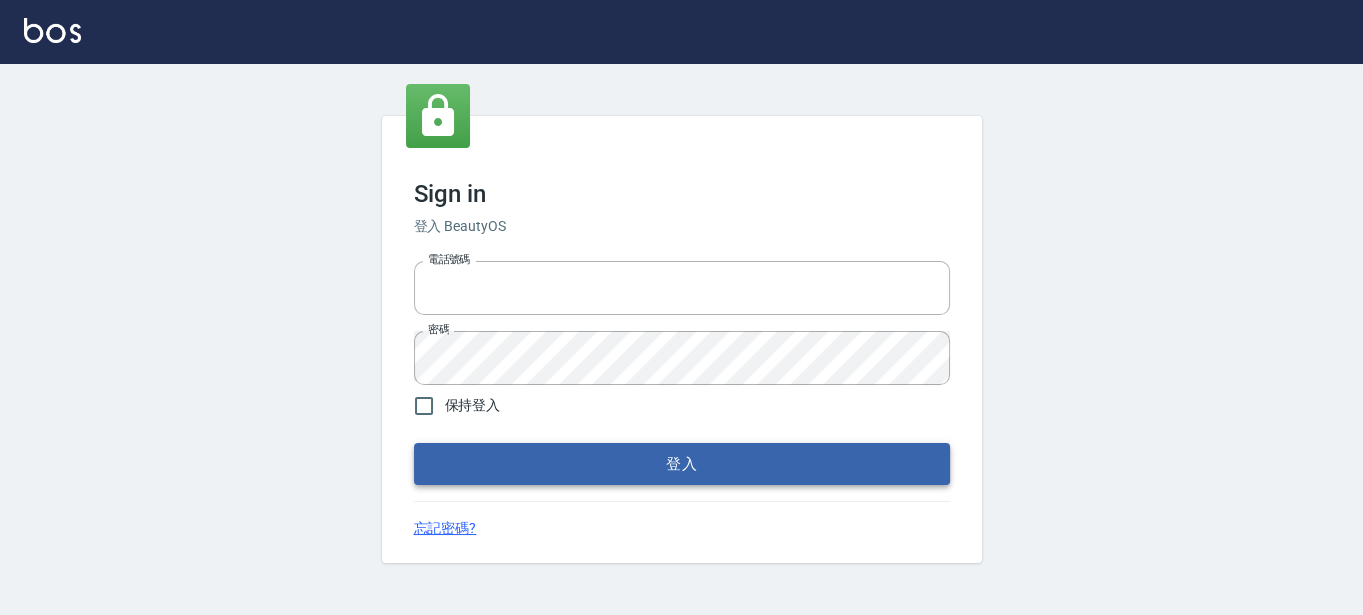 type on "[PHONE]" 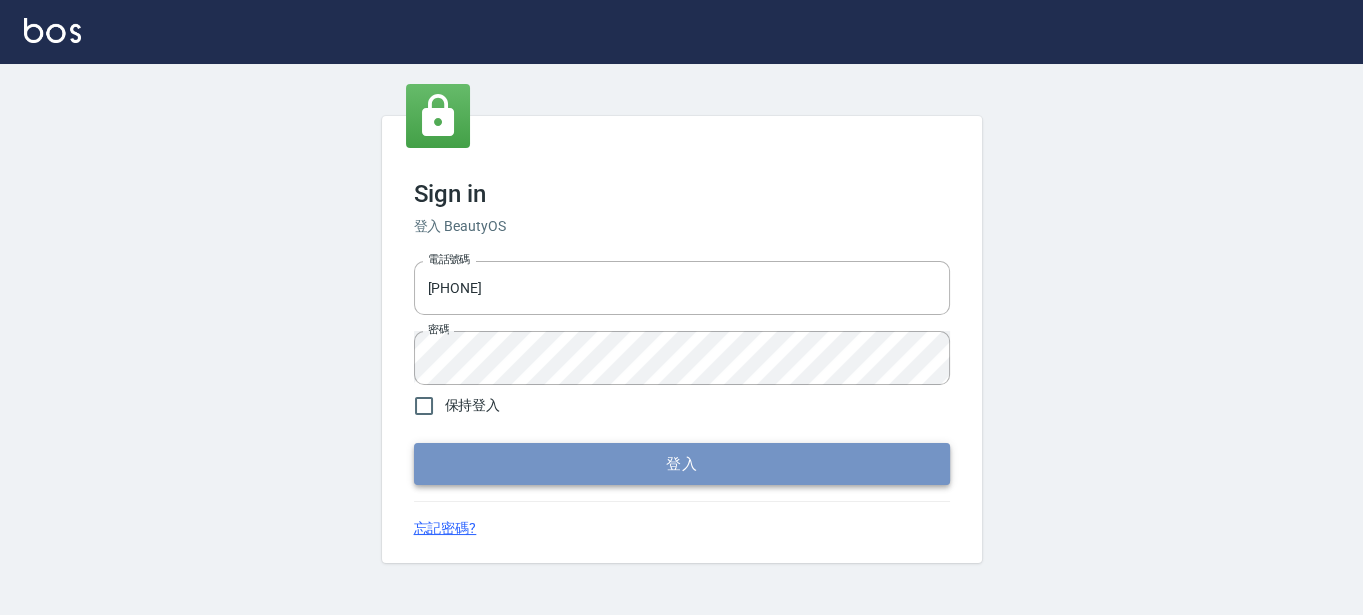 click on "登入" at bounding box center (682, 464) 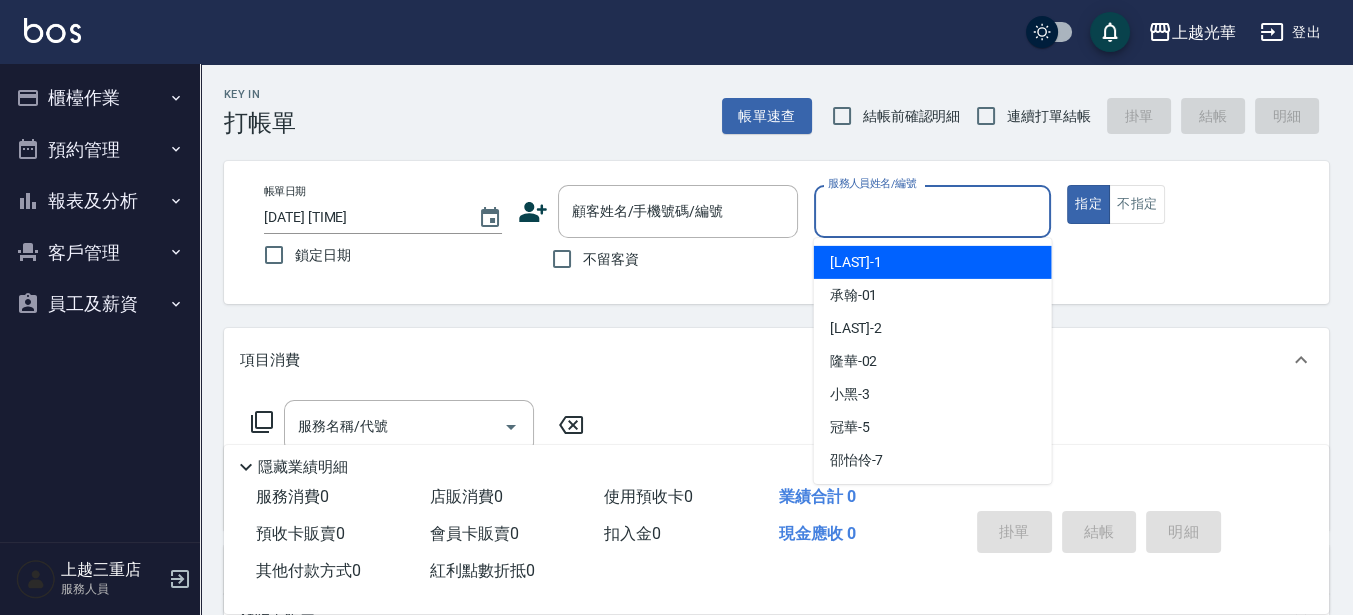 click on "服務人員姓名/編號" at bounding box center [933, 211] 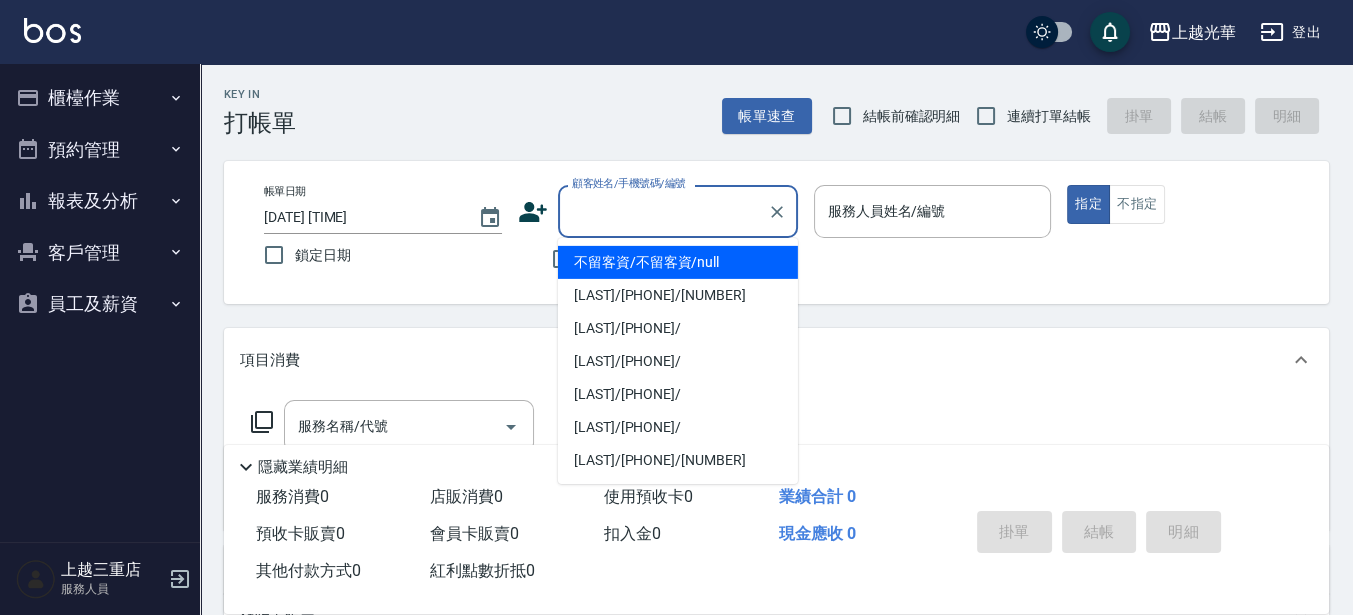 click on "顧客姓名/手機號碼/編號" at bounding box center (663, 211) 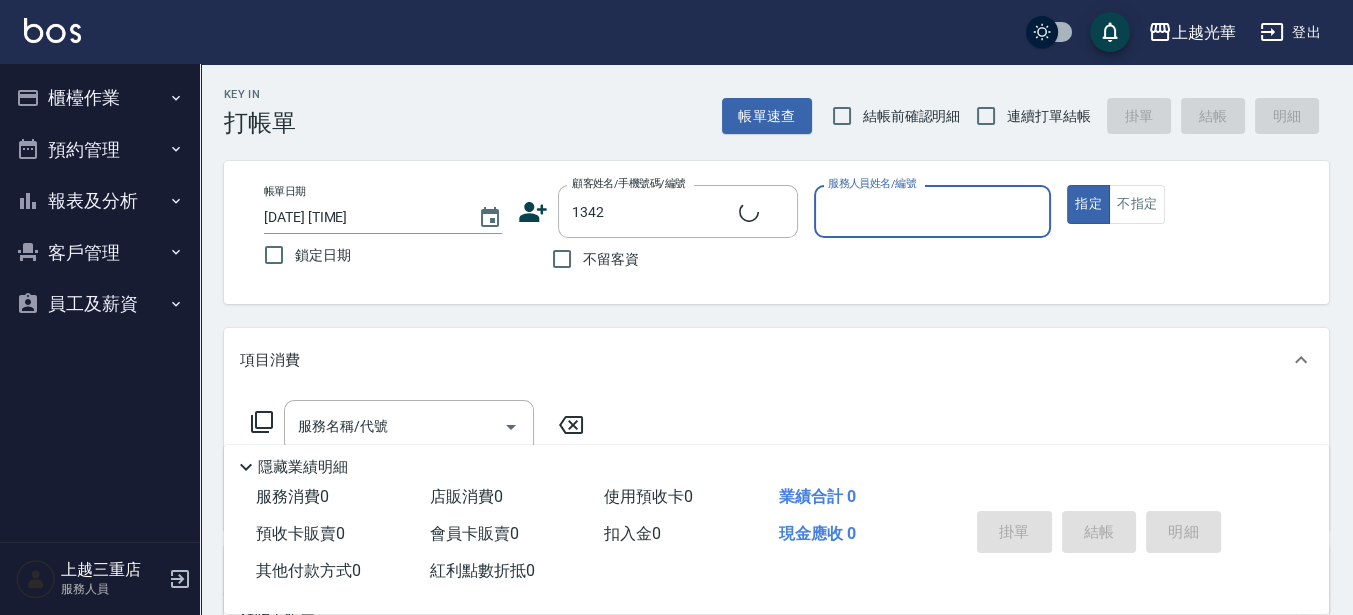 type on "[LAST]/[PHONE]/[NUMBER]" 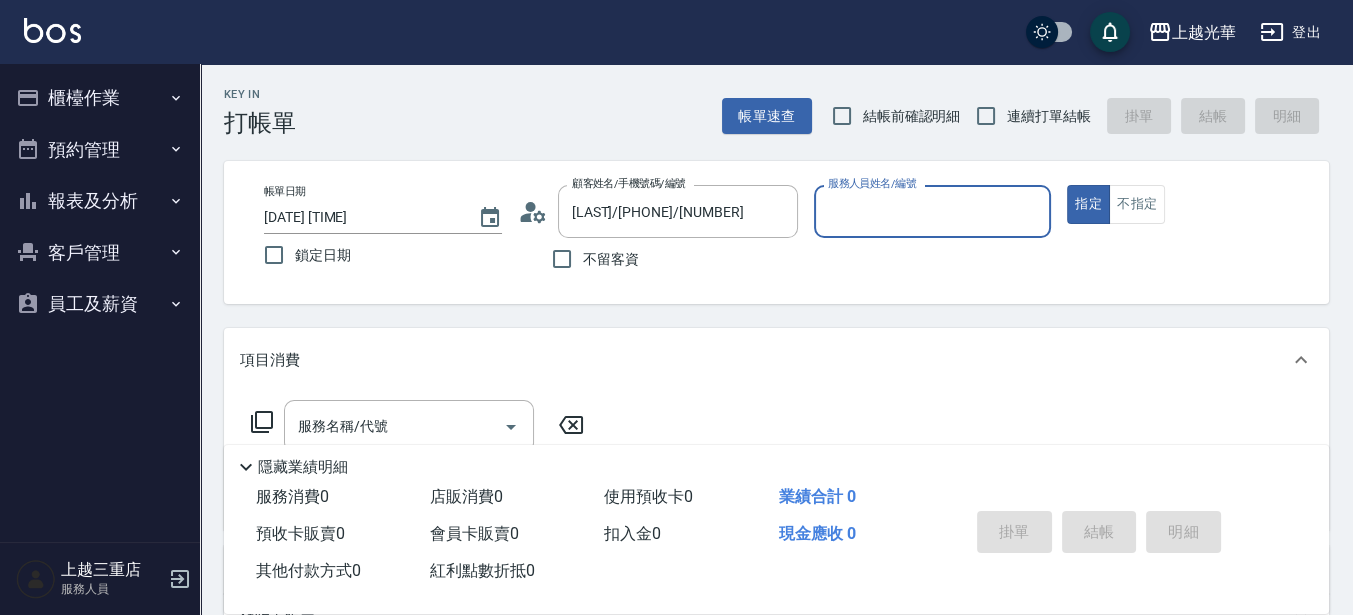 type on "小黑-3" 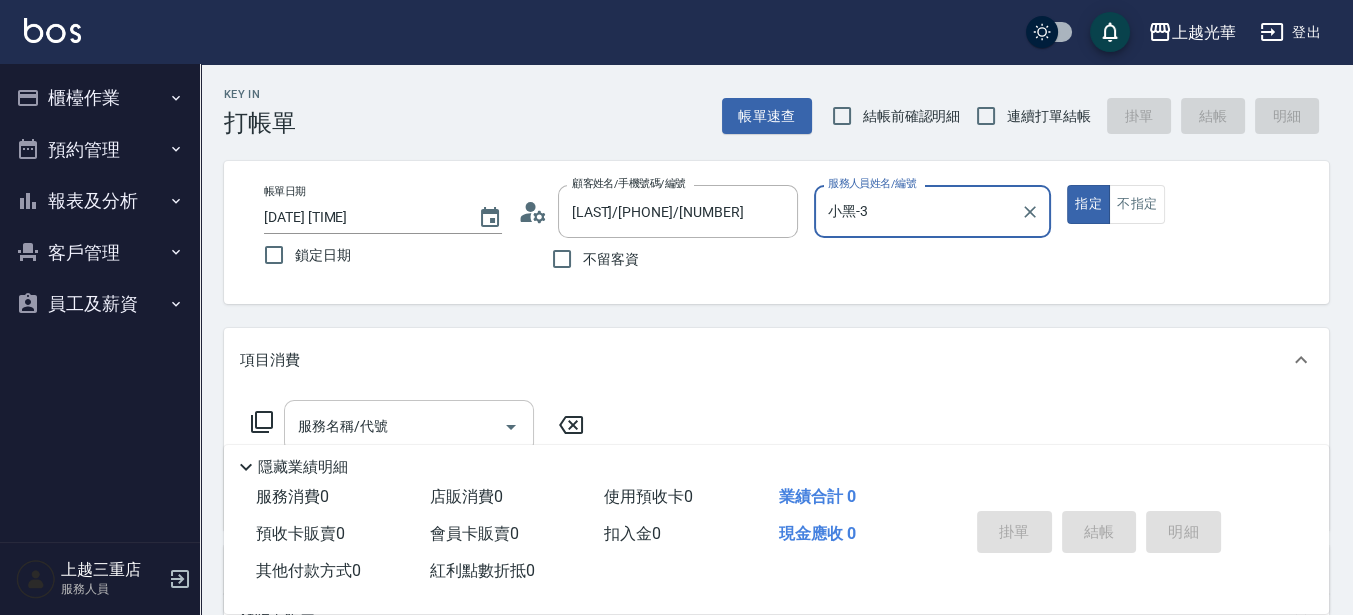 click on "服務名稱/代號 服務名稱/代號" at bounding box center [409, 426] 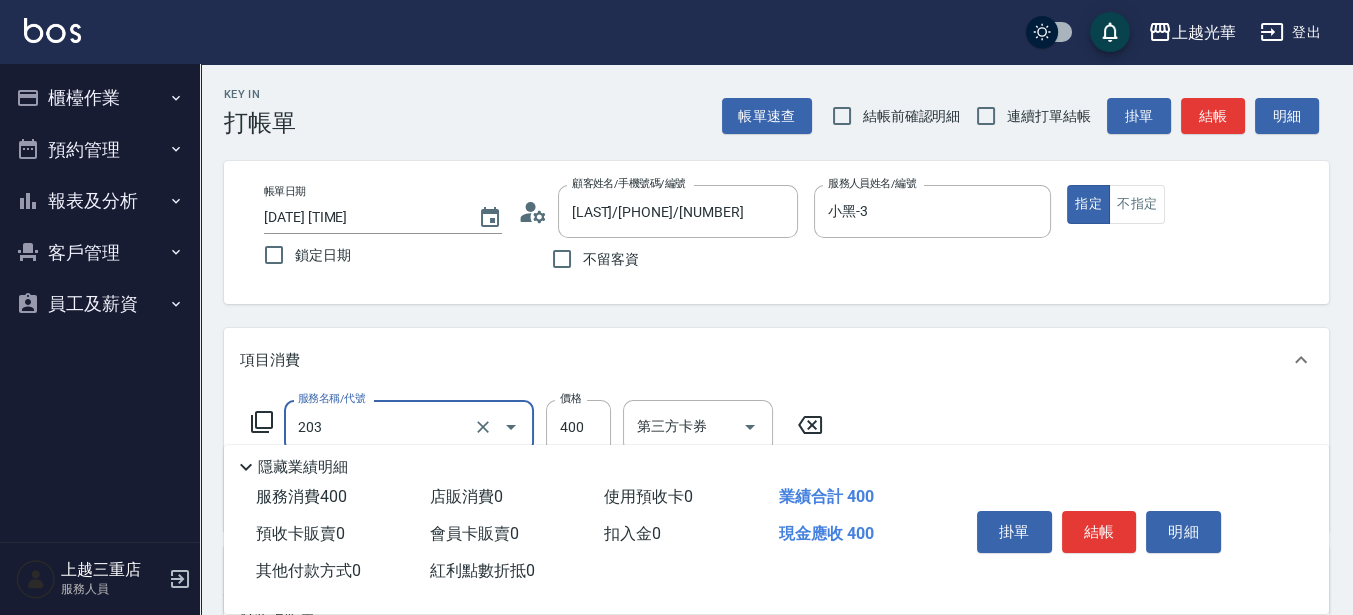 type on "指定單剪(203)" 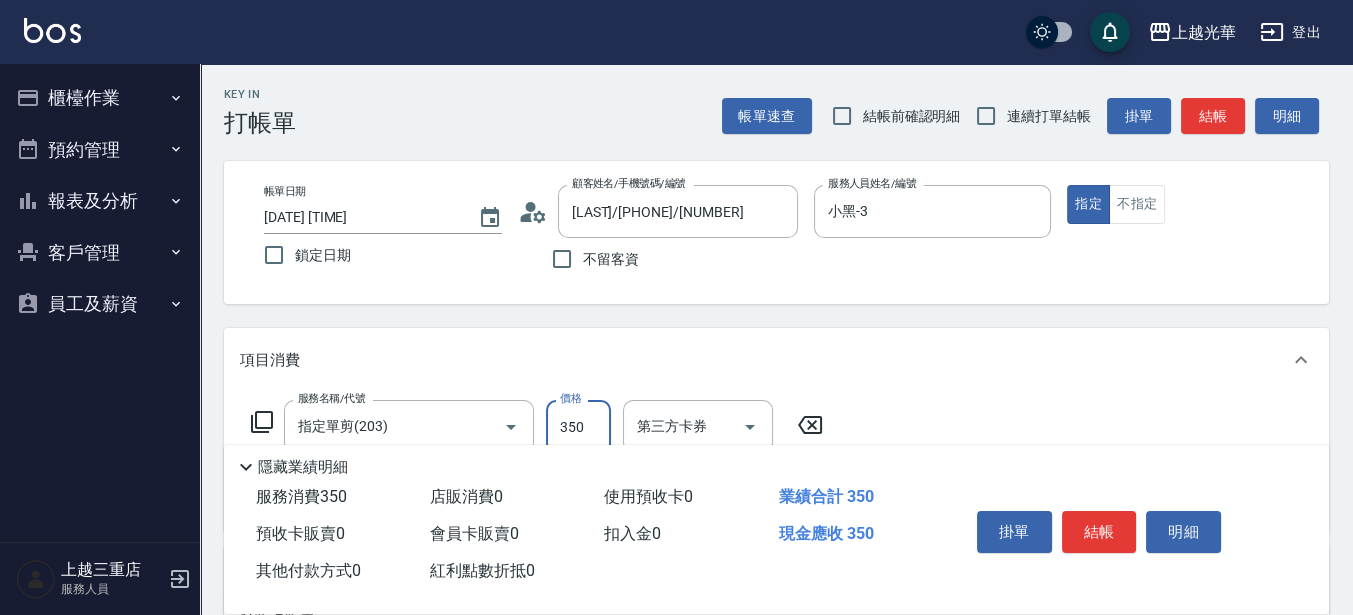type on "350" 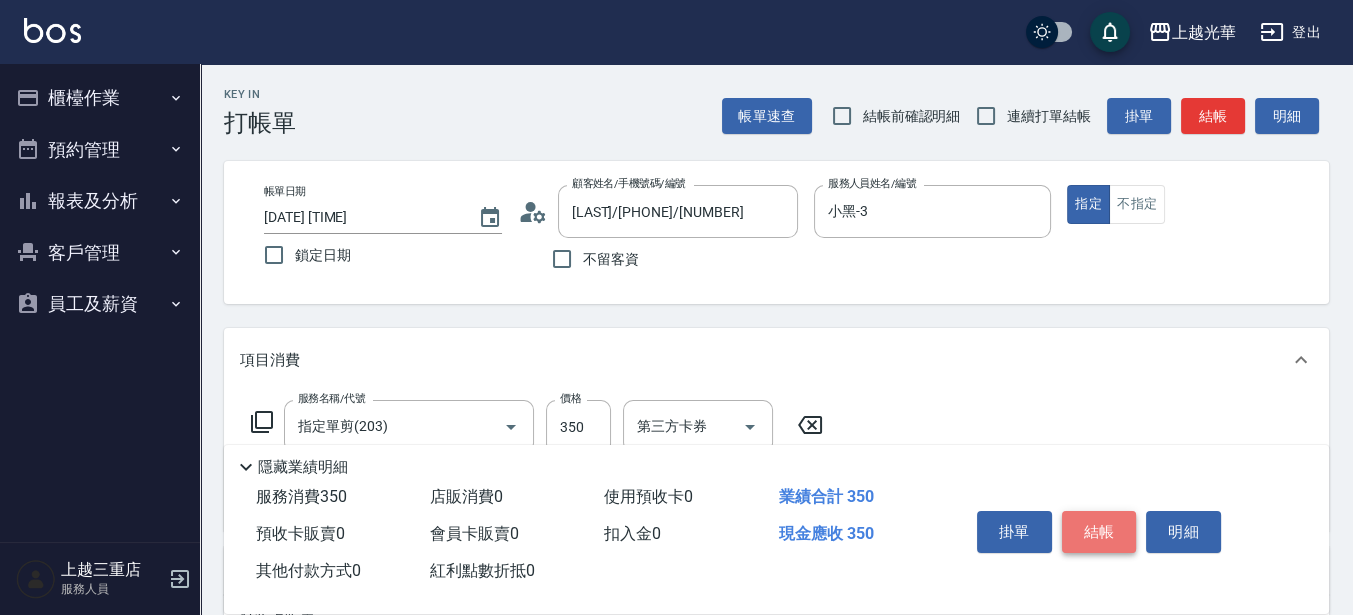 click on "結帳" at bounding box center (1099, 532) 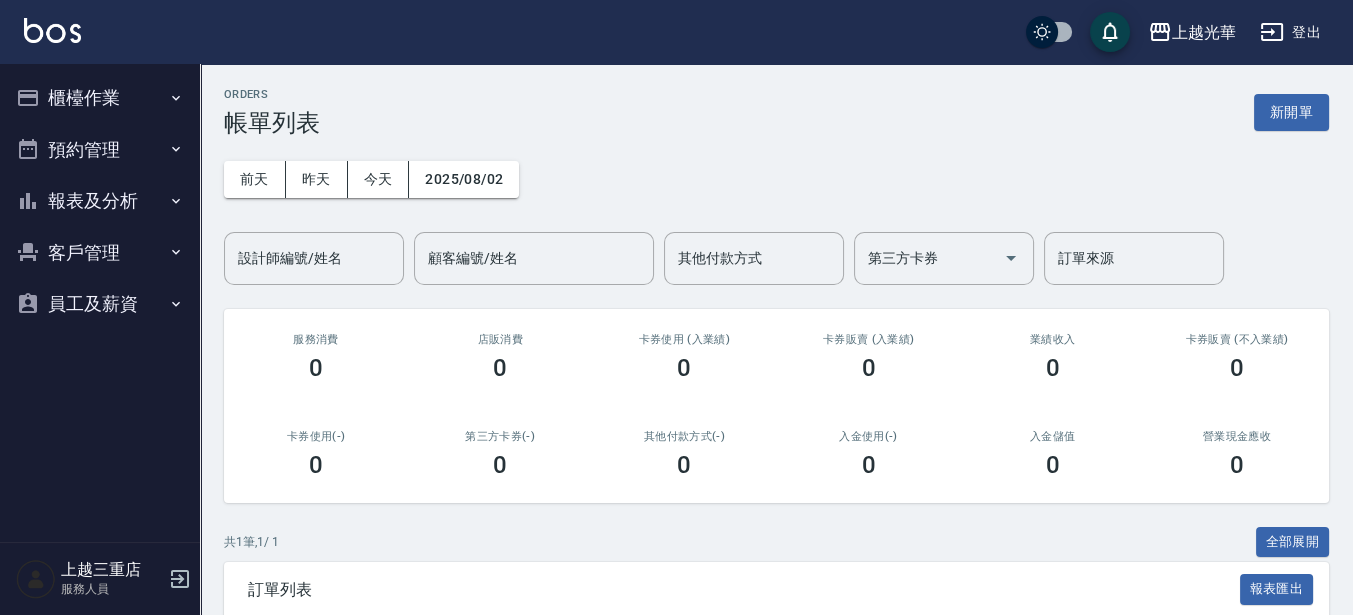 click on "客戶管理" at bounding box center (100, 253) 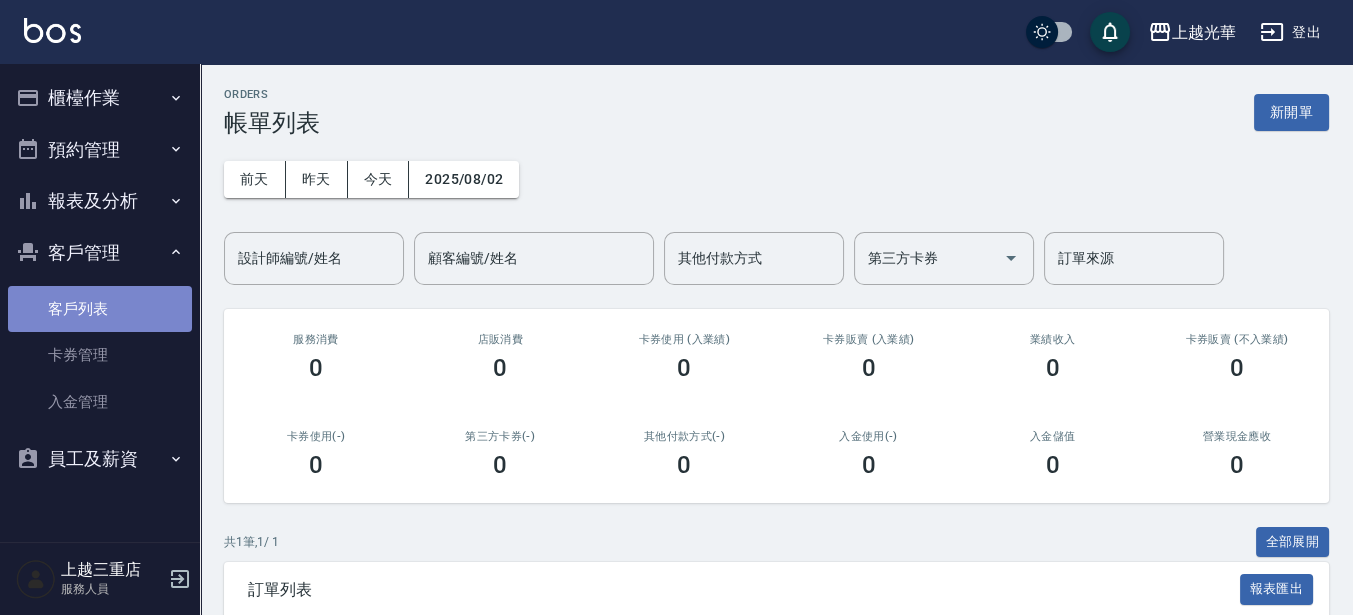 click on "客戶列表" at bounding box center [100, 309] 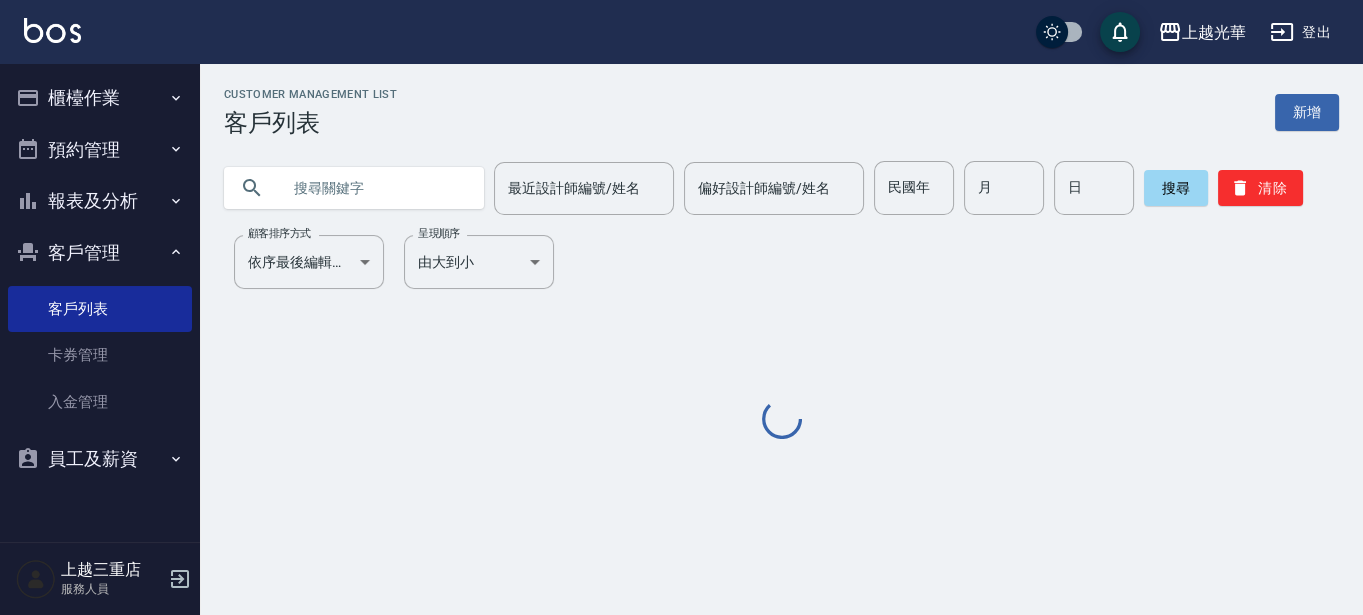 click at bounding box center [374, 188] 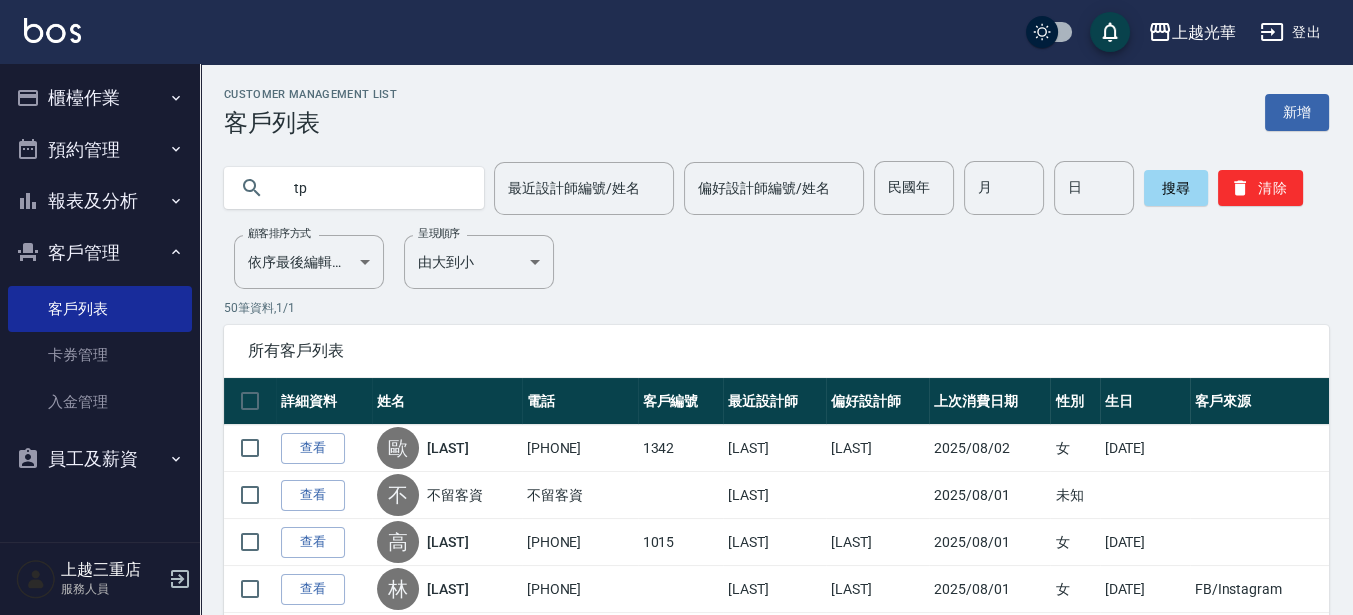 type on "t" 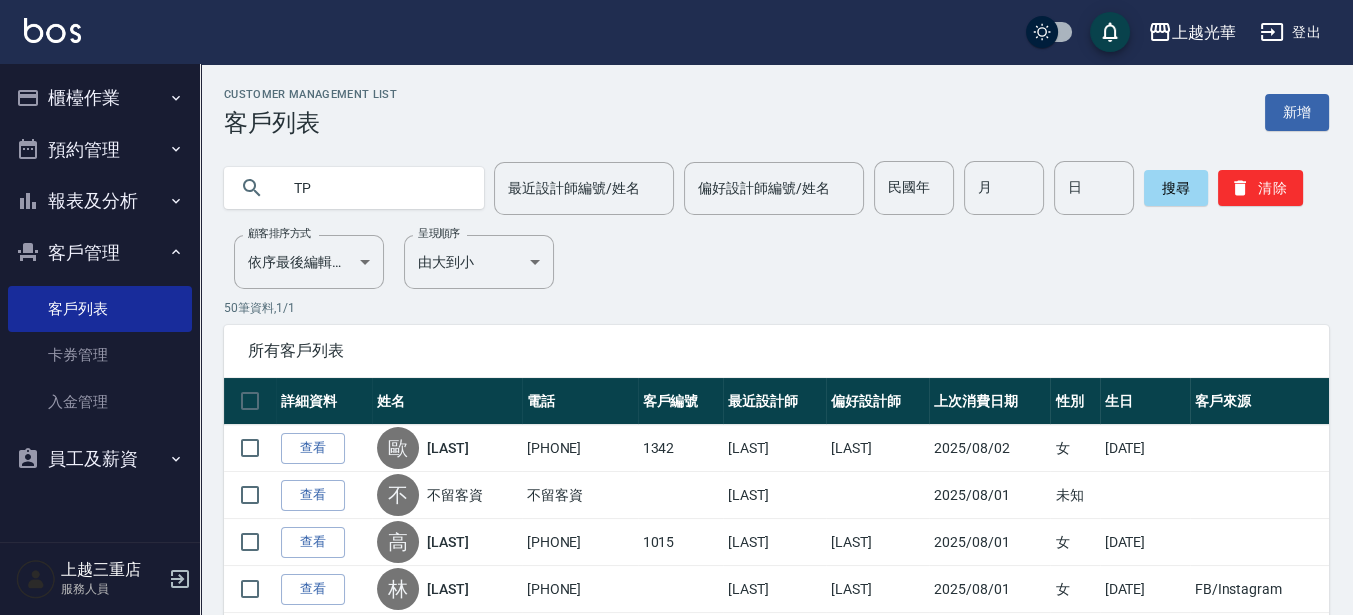 type on "T" 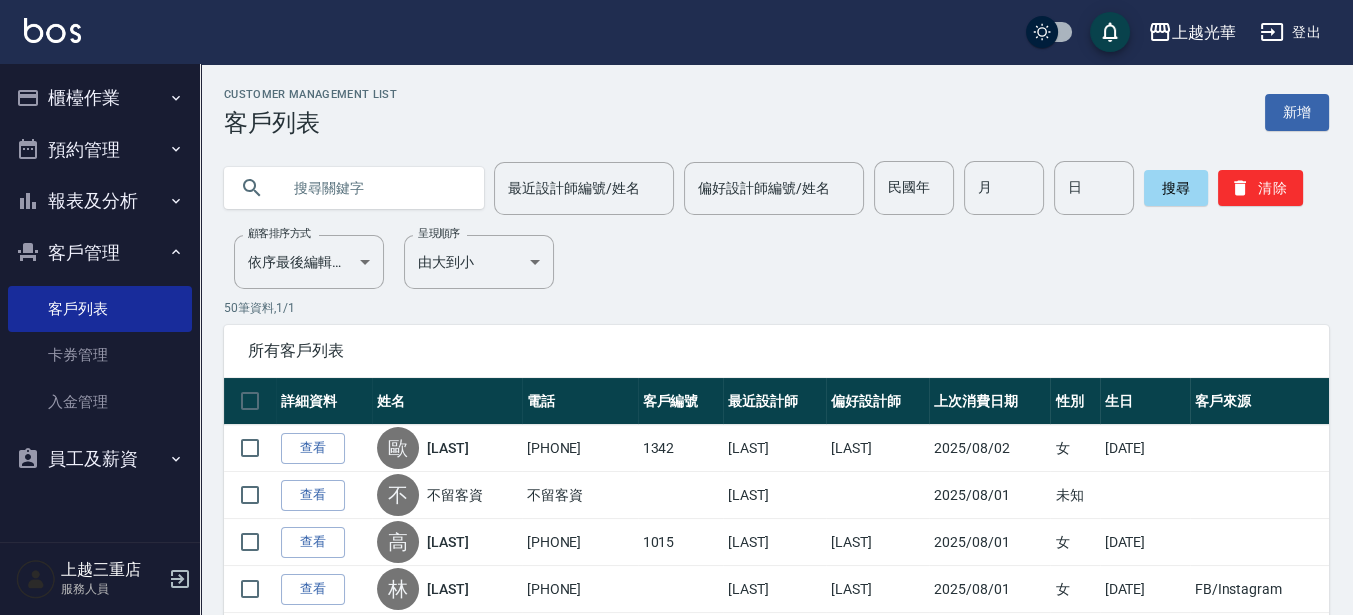 type on "j" 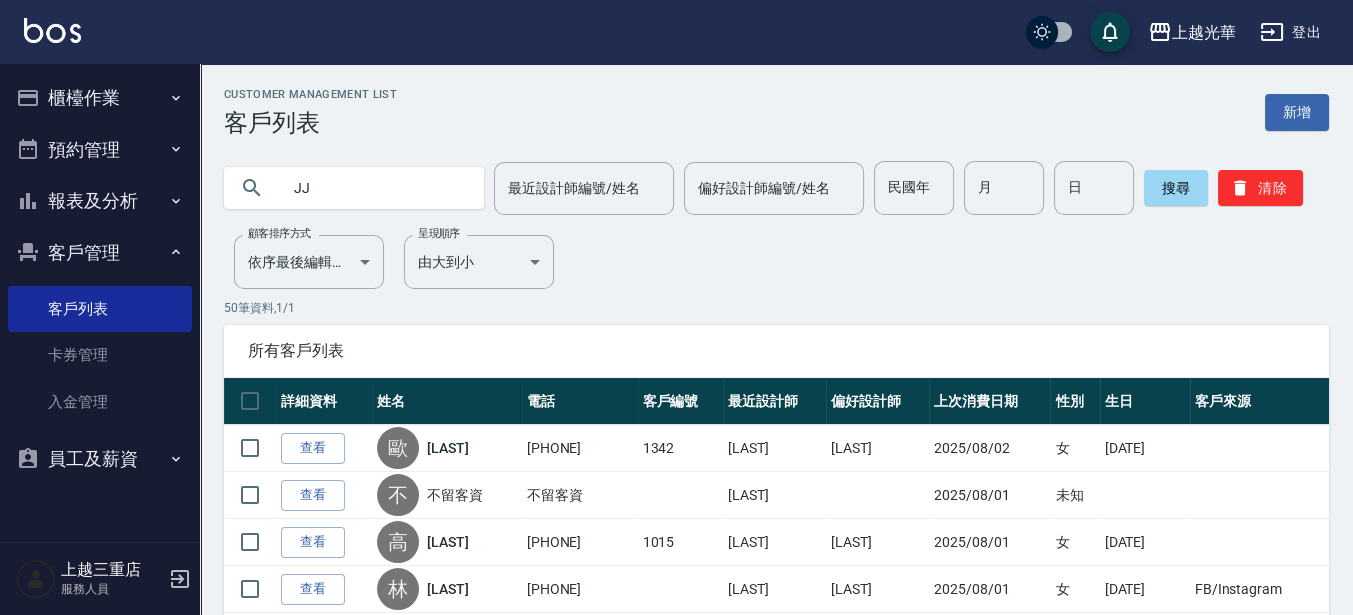 type on "J" 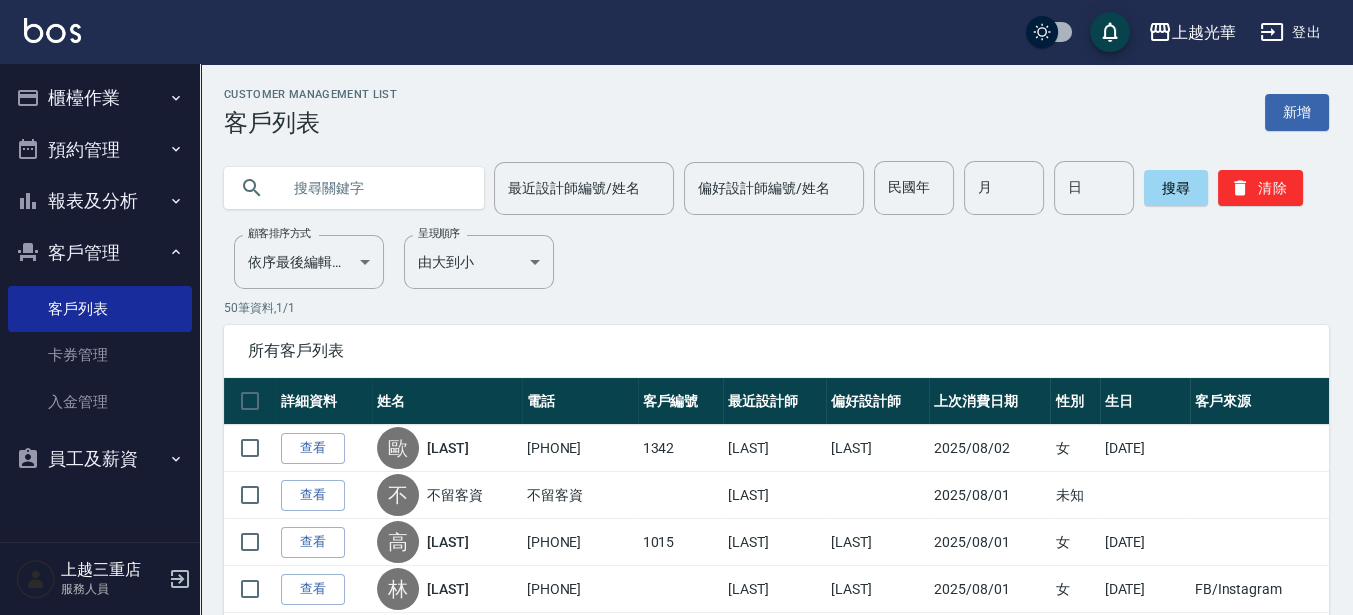 type on "j" 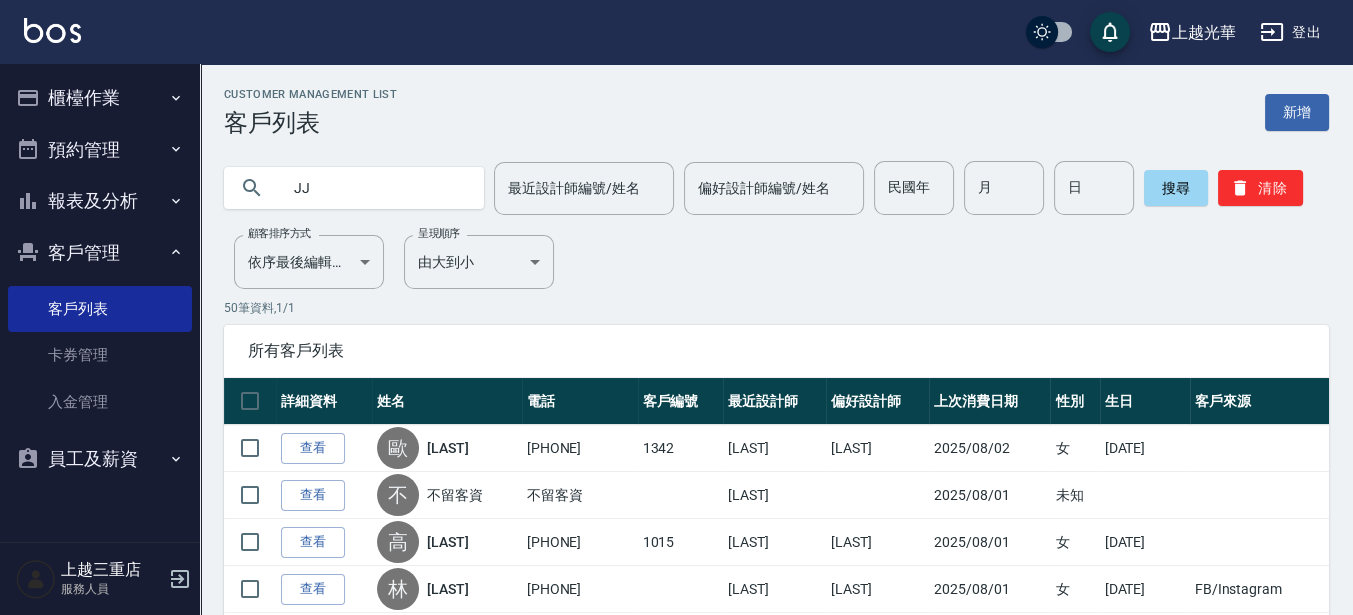 type on "J" 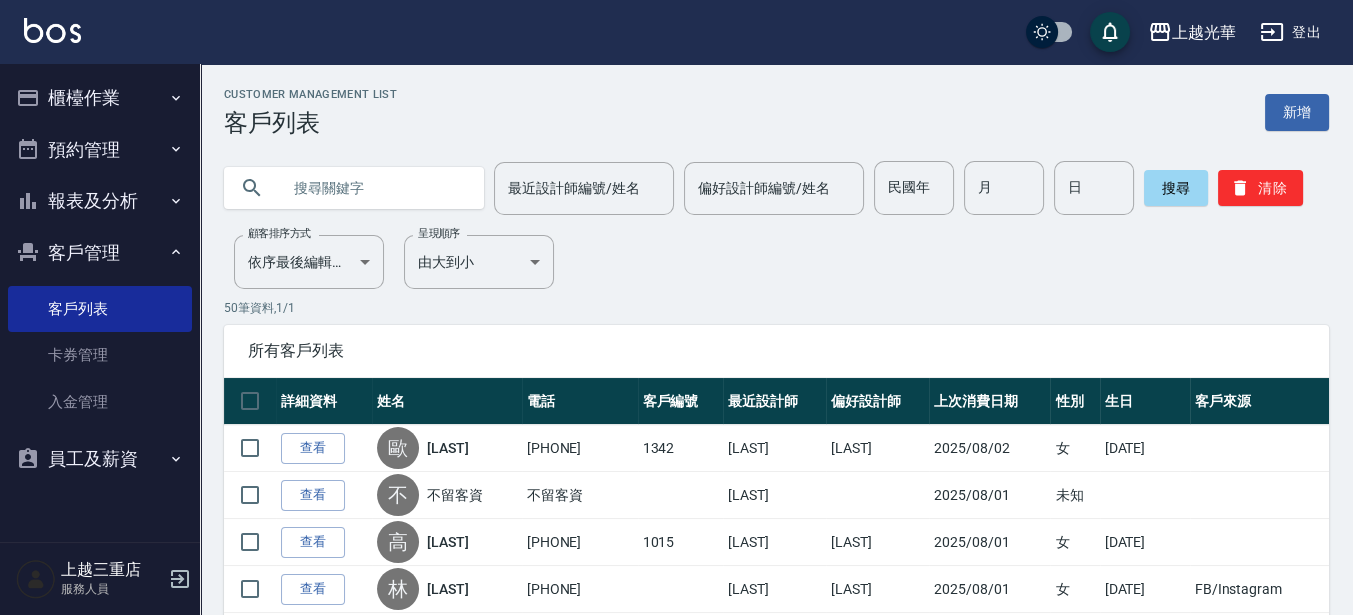 type on "J" 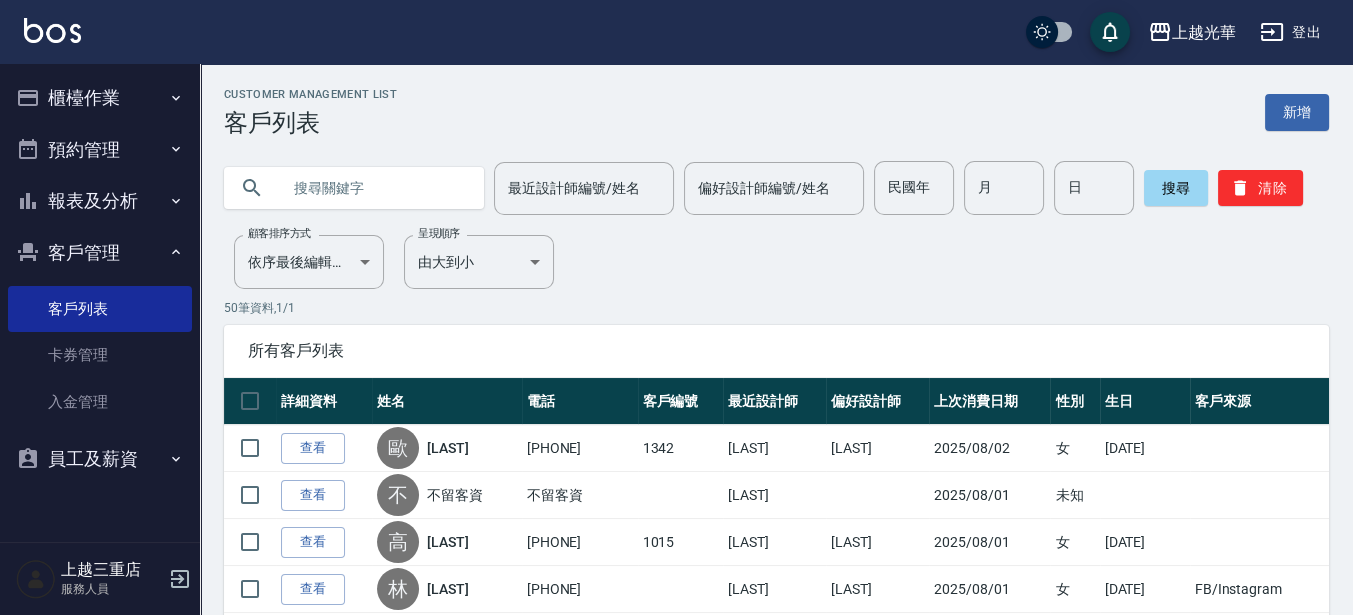 type on "j" 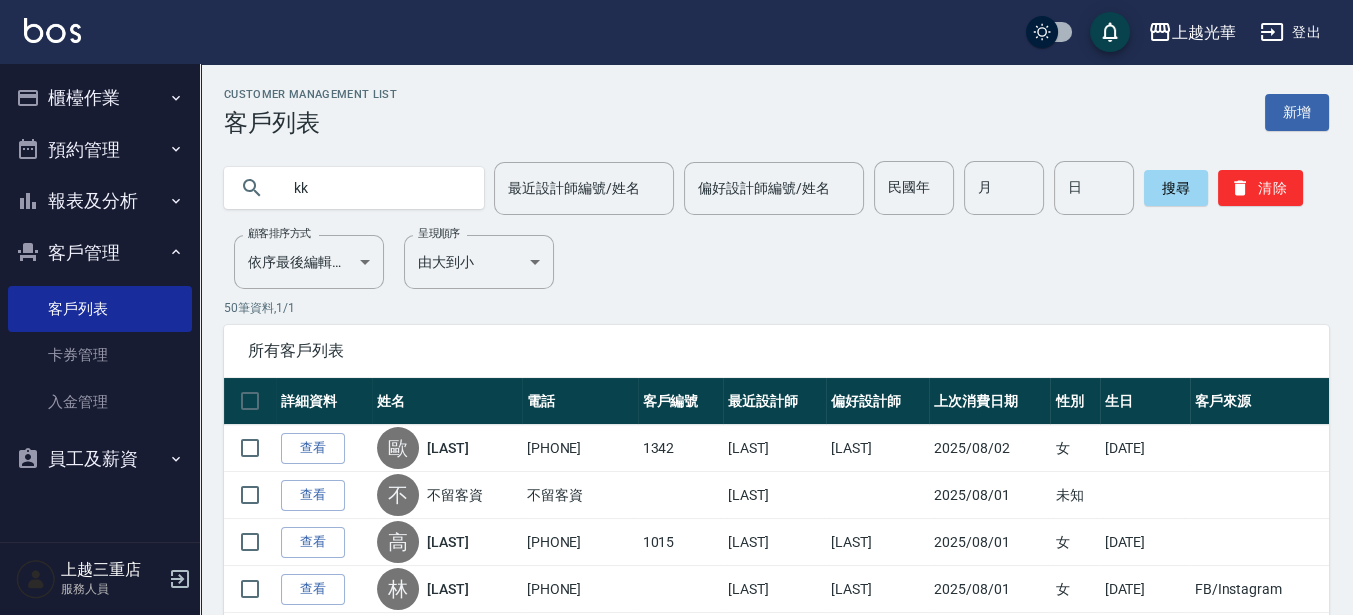 type on "k" 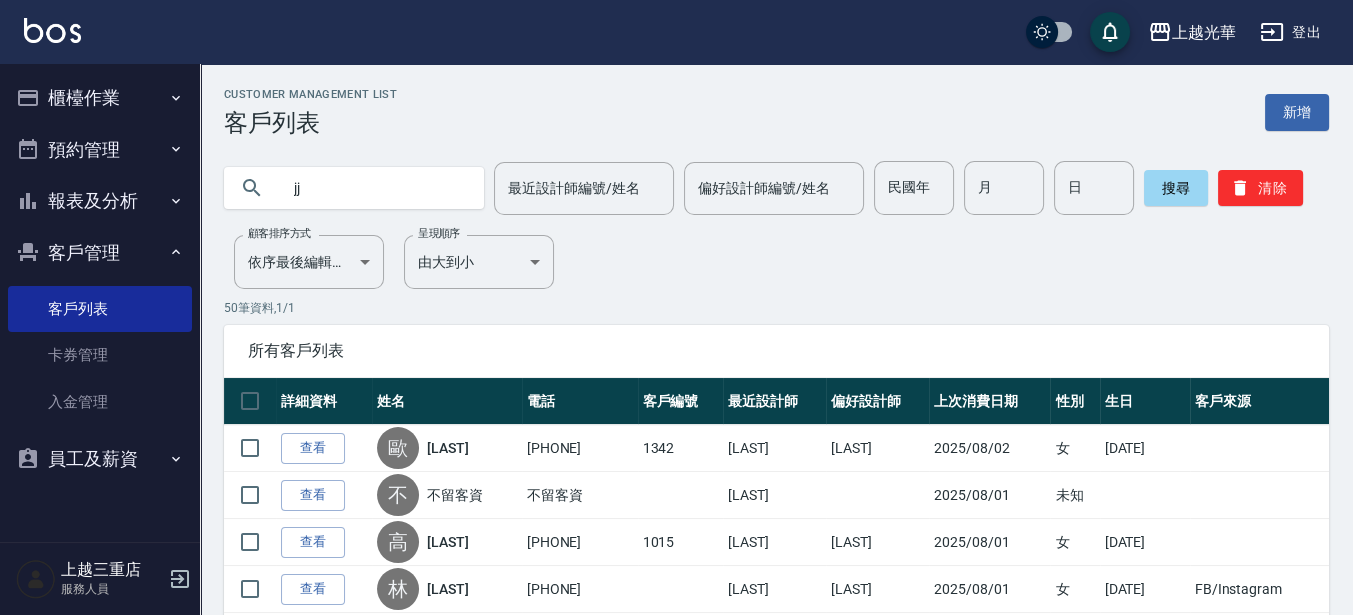 type on "j" 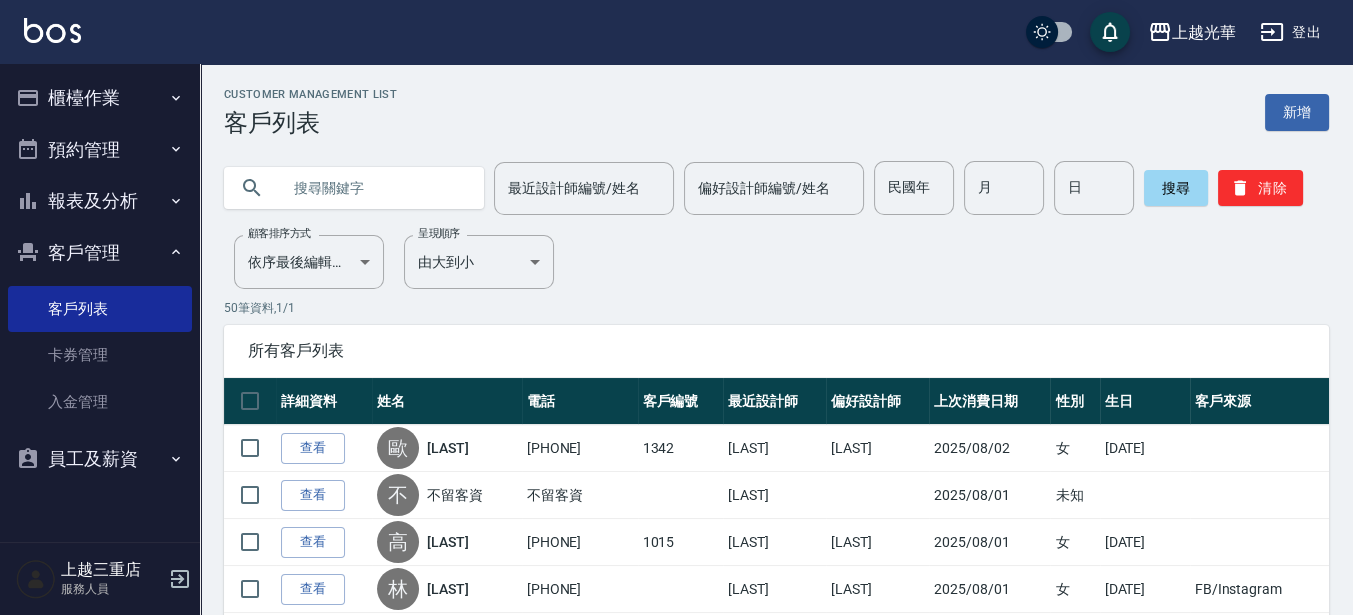 type on "j" 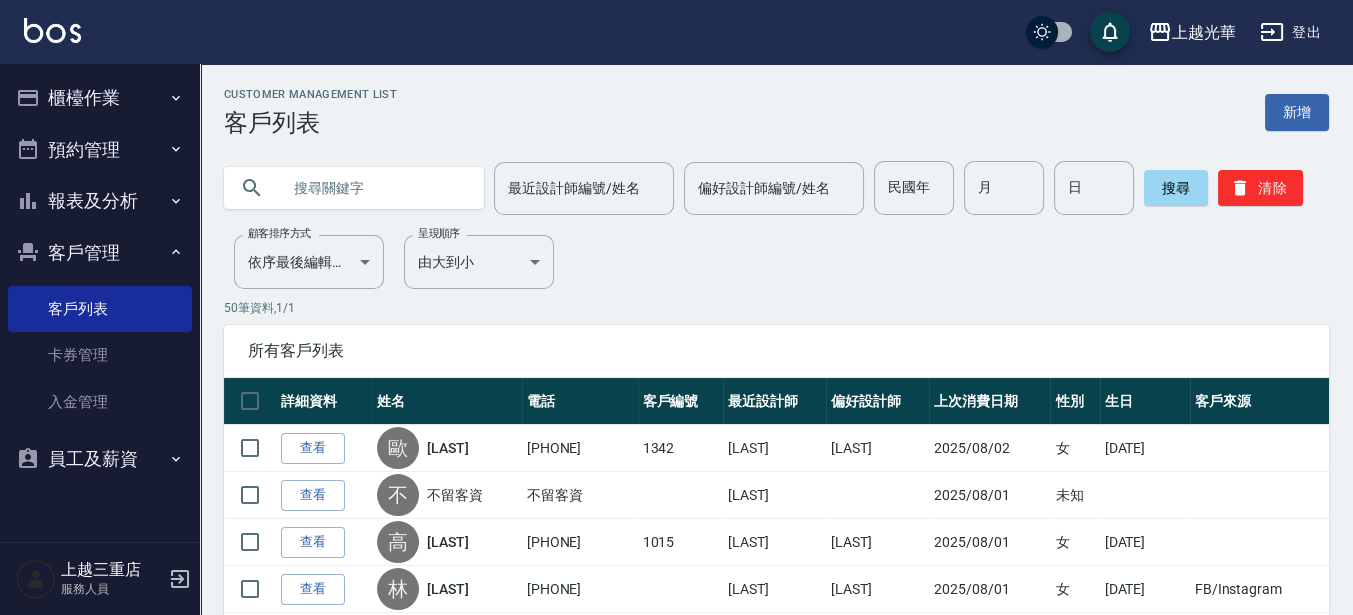 type on "j" 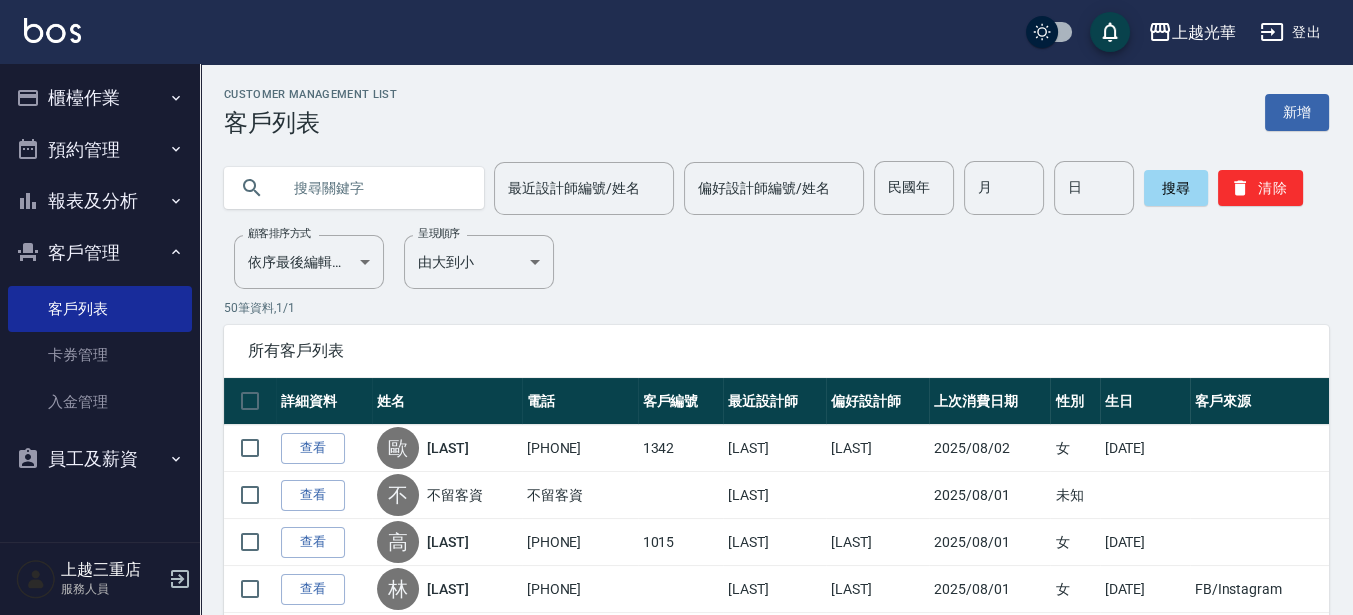 type on "J" 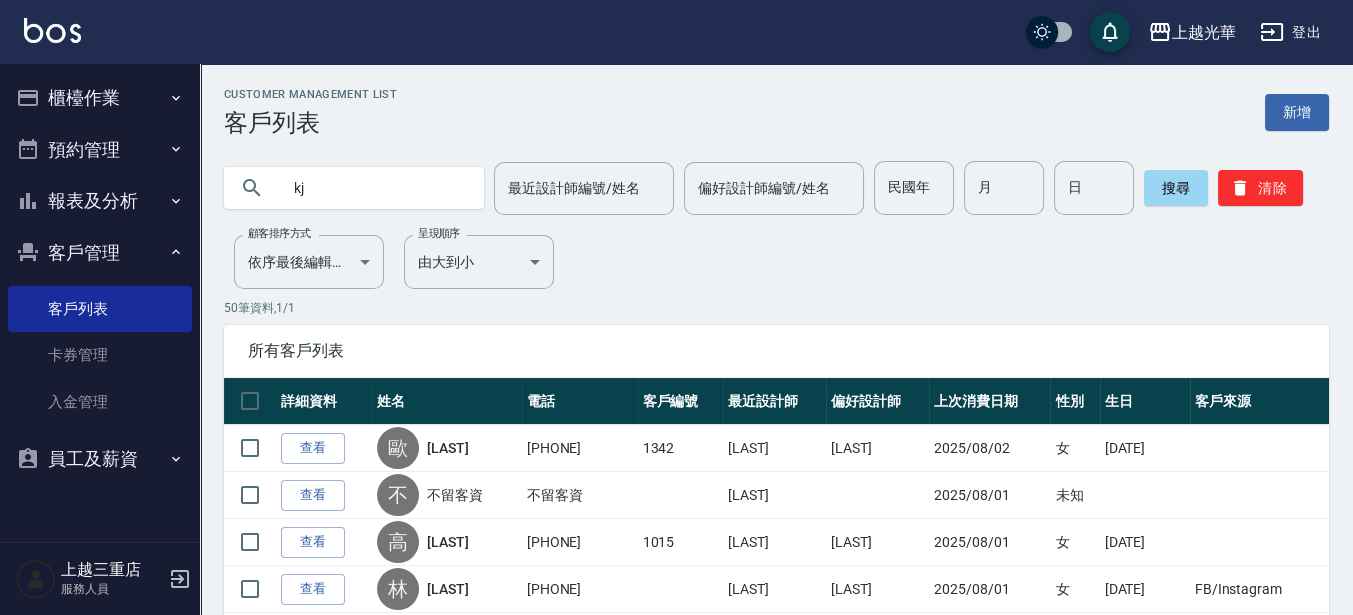 type on "k" 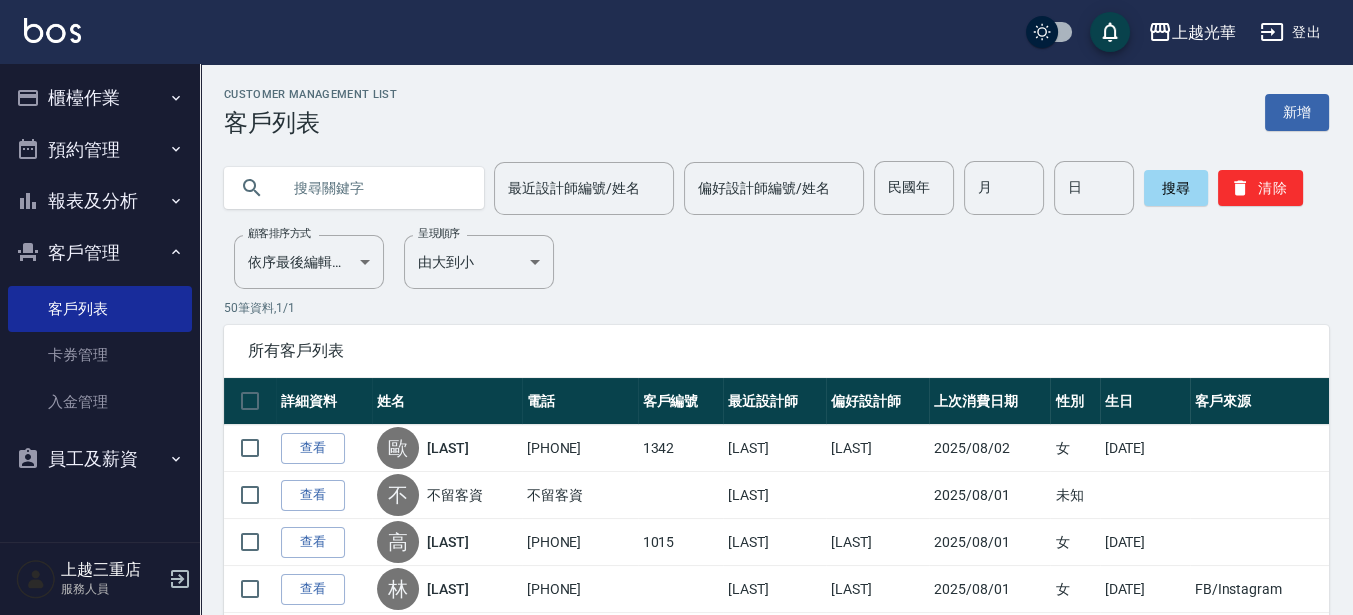 type on "k" 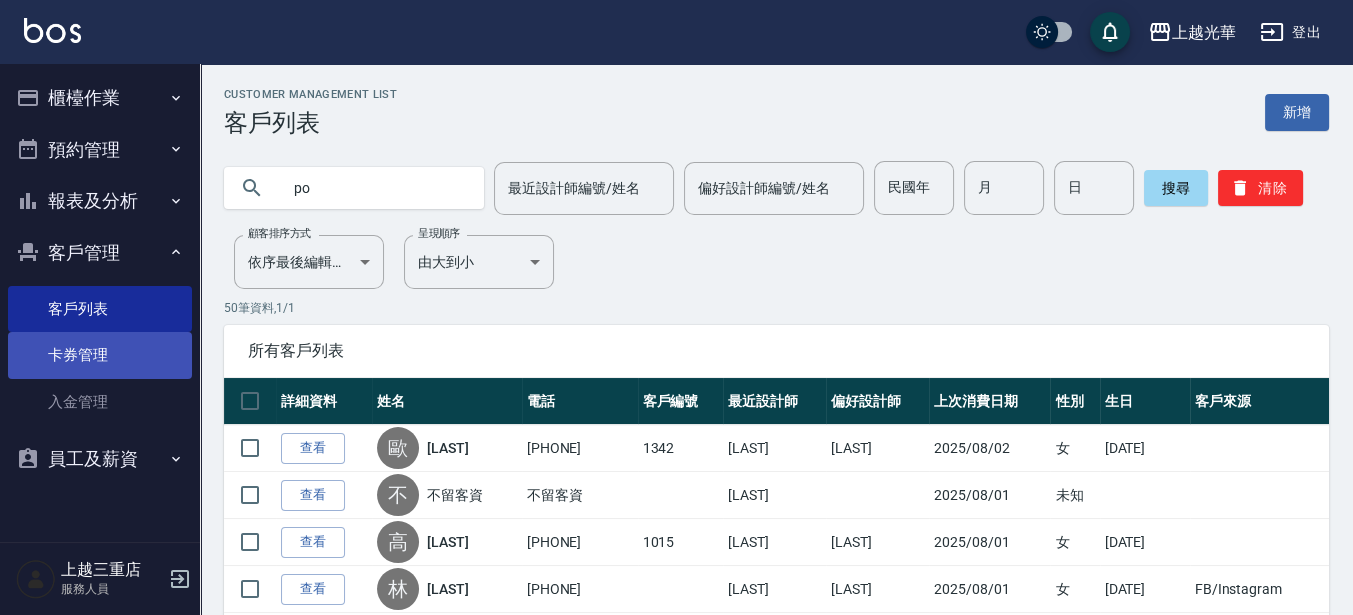 type on "p" 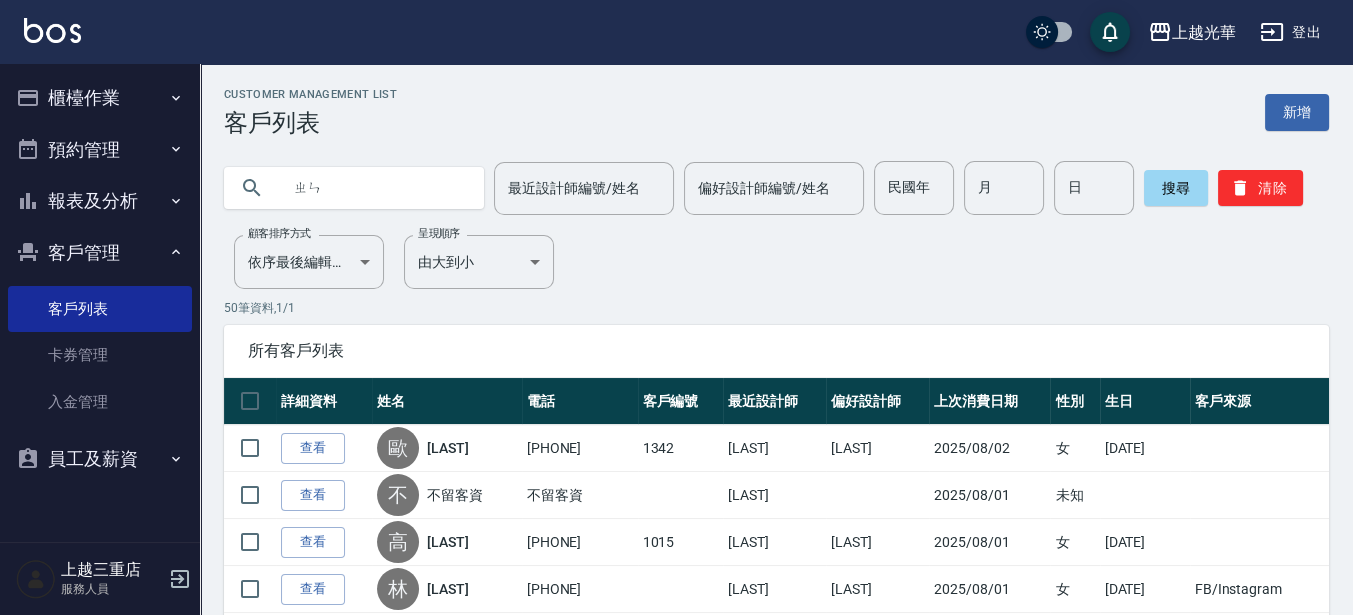 type on "ㄓ" 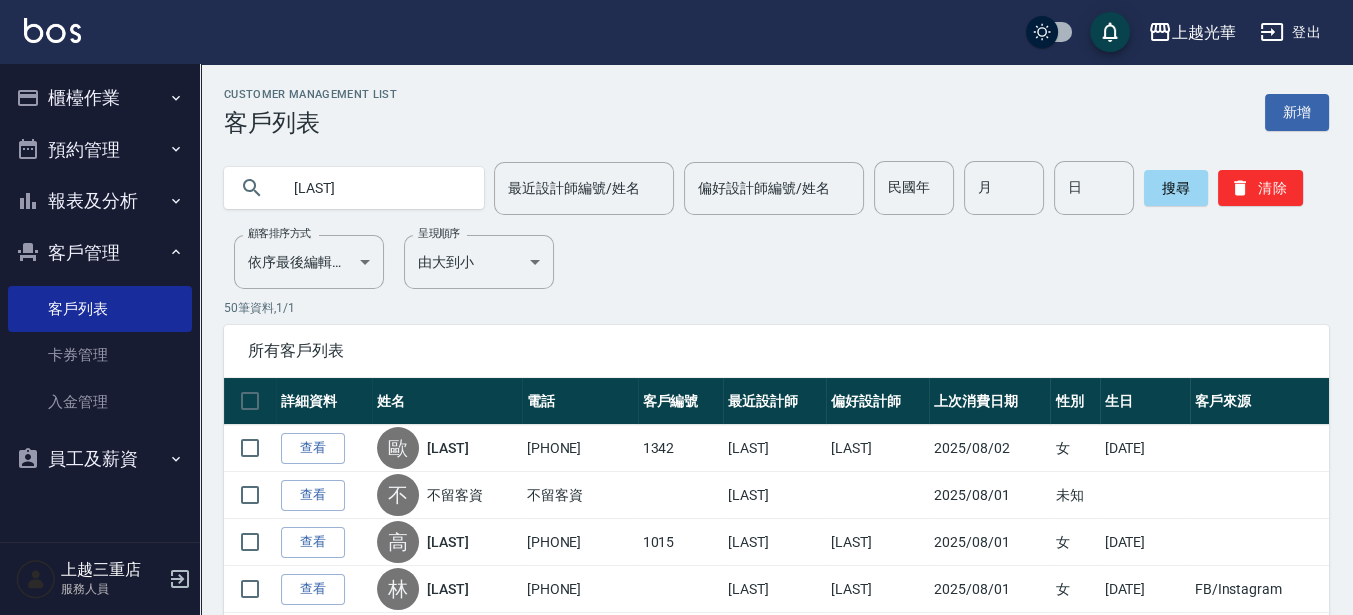 type on "[LAST]" 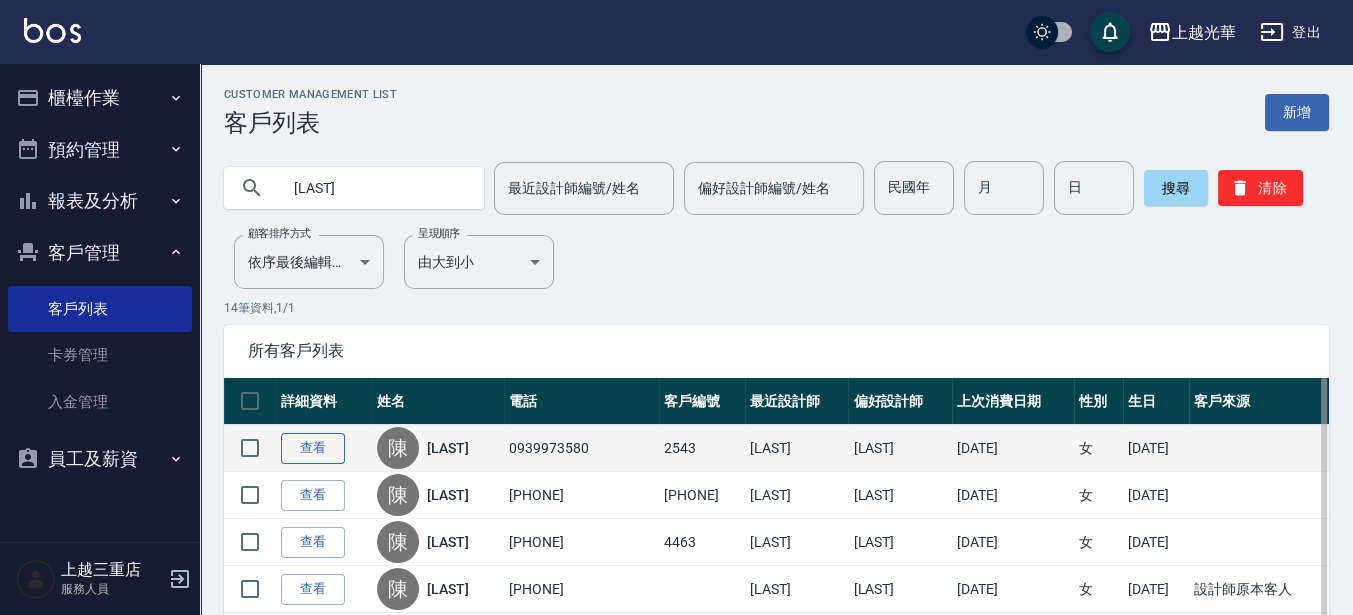 click on "查看" at bounding box center (313, 448) 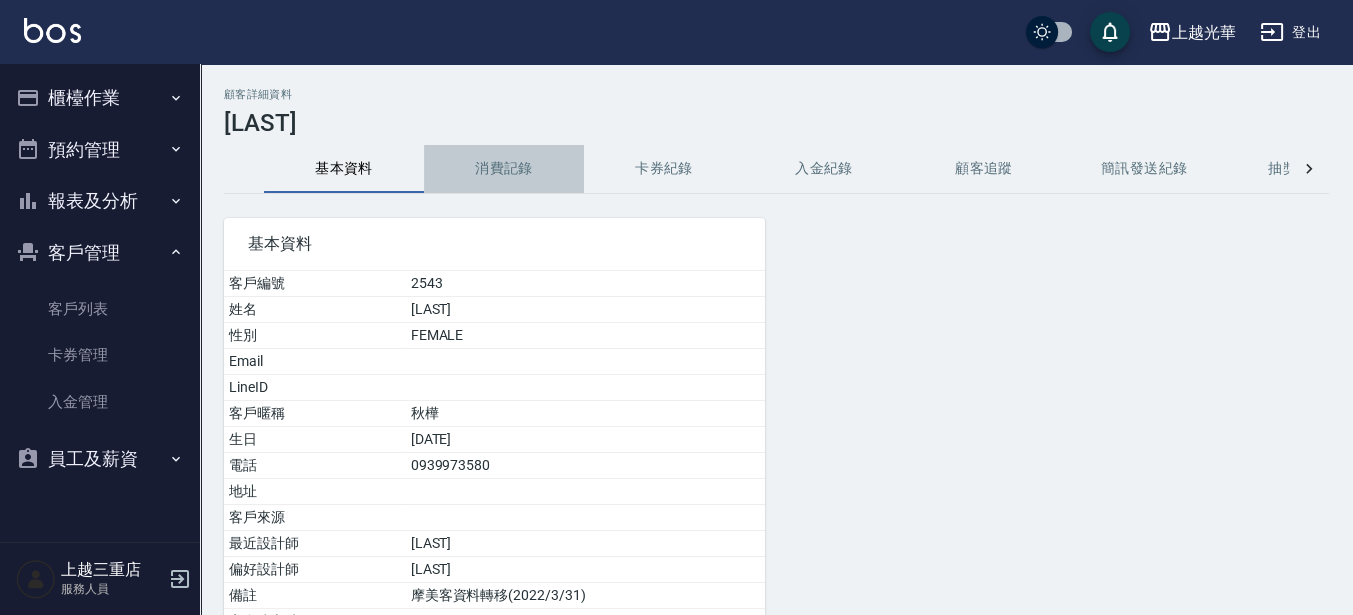 click on "消費記錄" at bounding box center [504, 169] 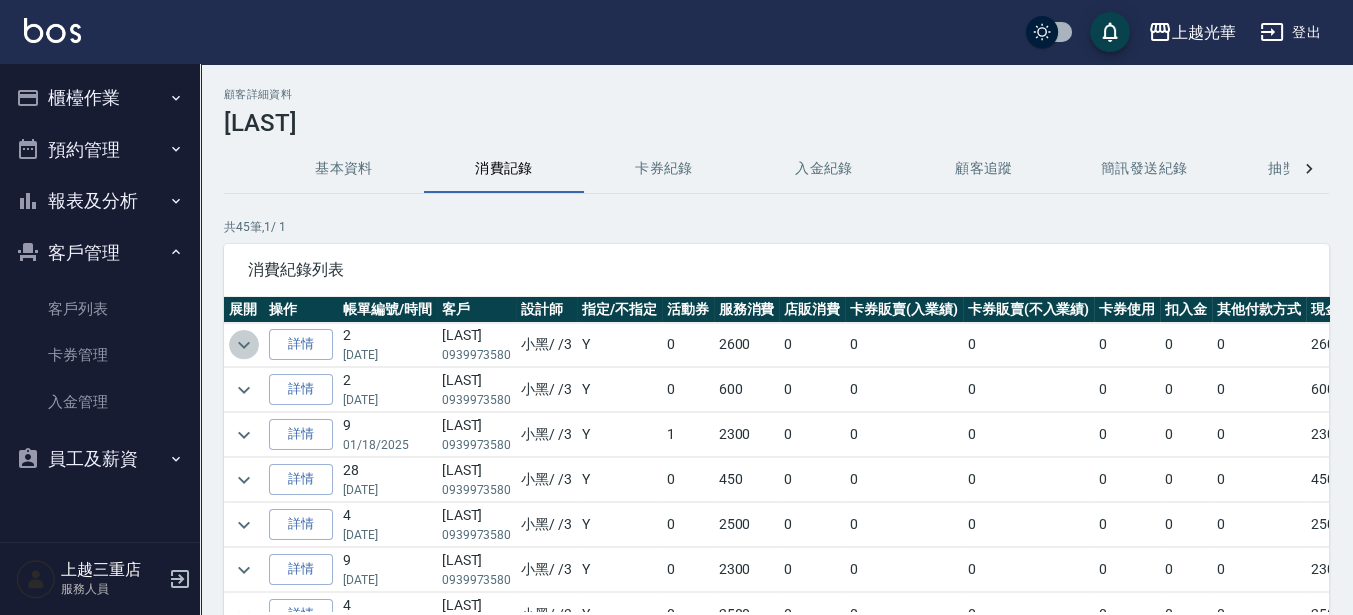 click 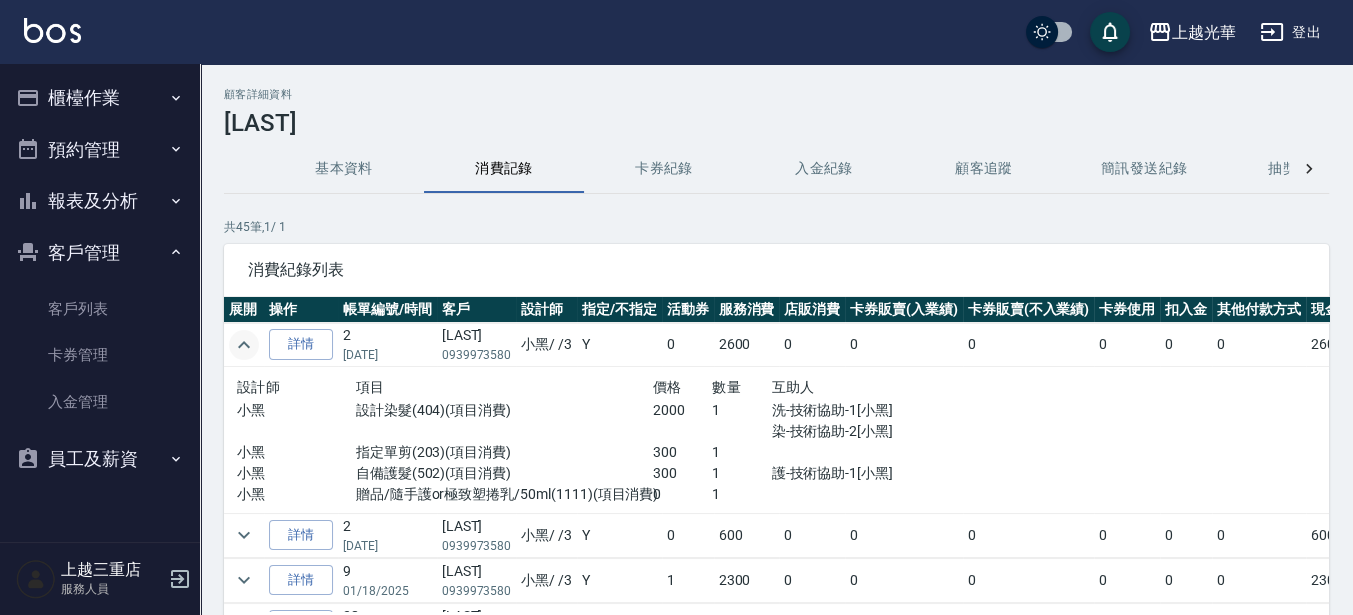 click on "櫃檯作業" at bounding box center (100, 98) 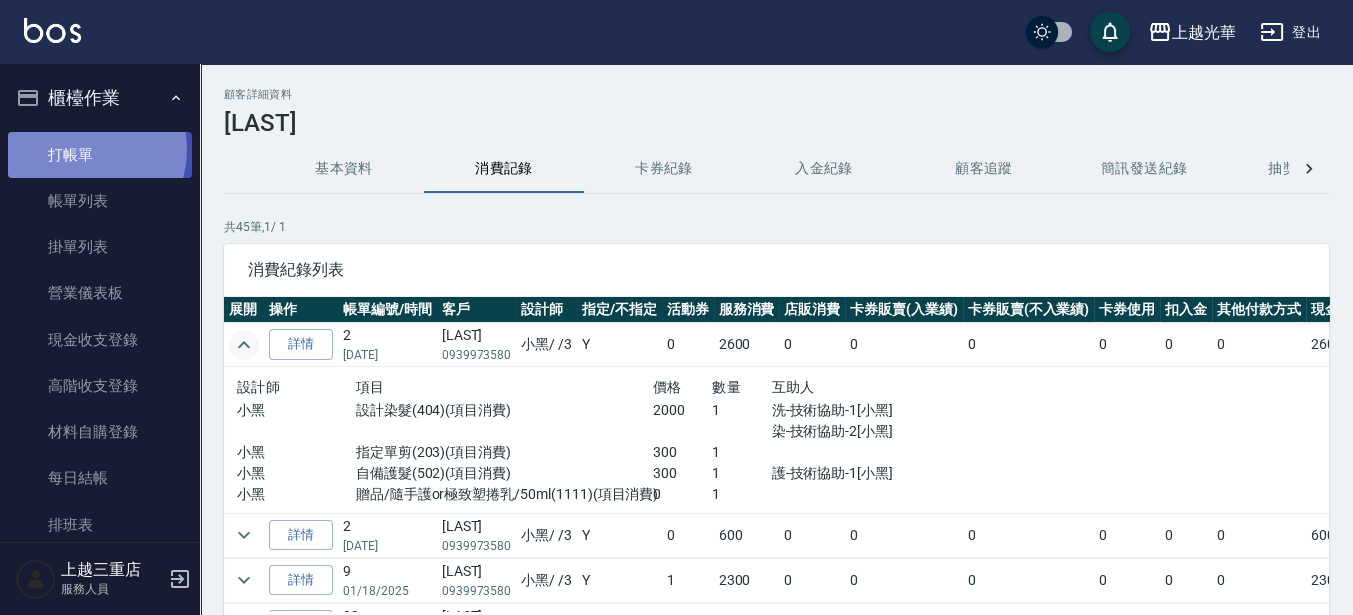 click on "打帳單" at bounding box center (100, 155) 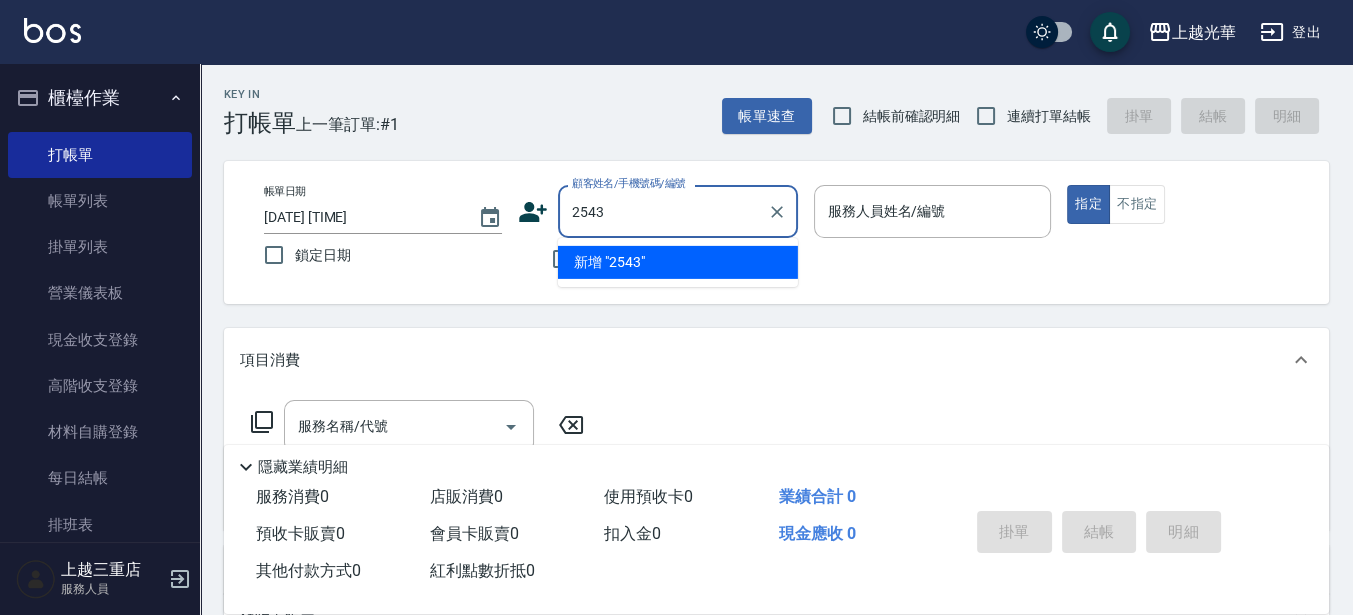 type on "2543" 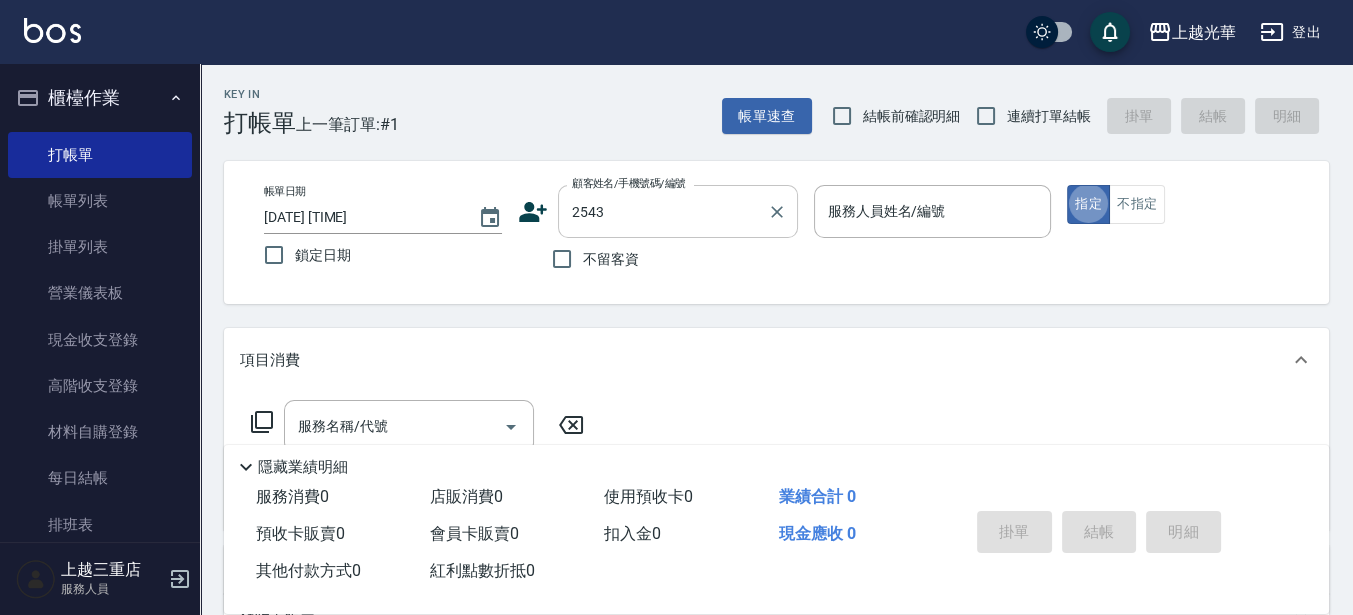 type on "true" 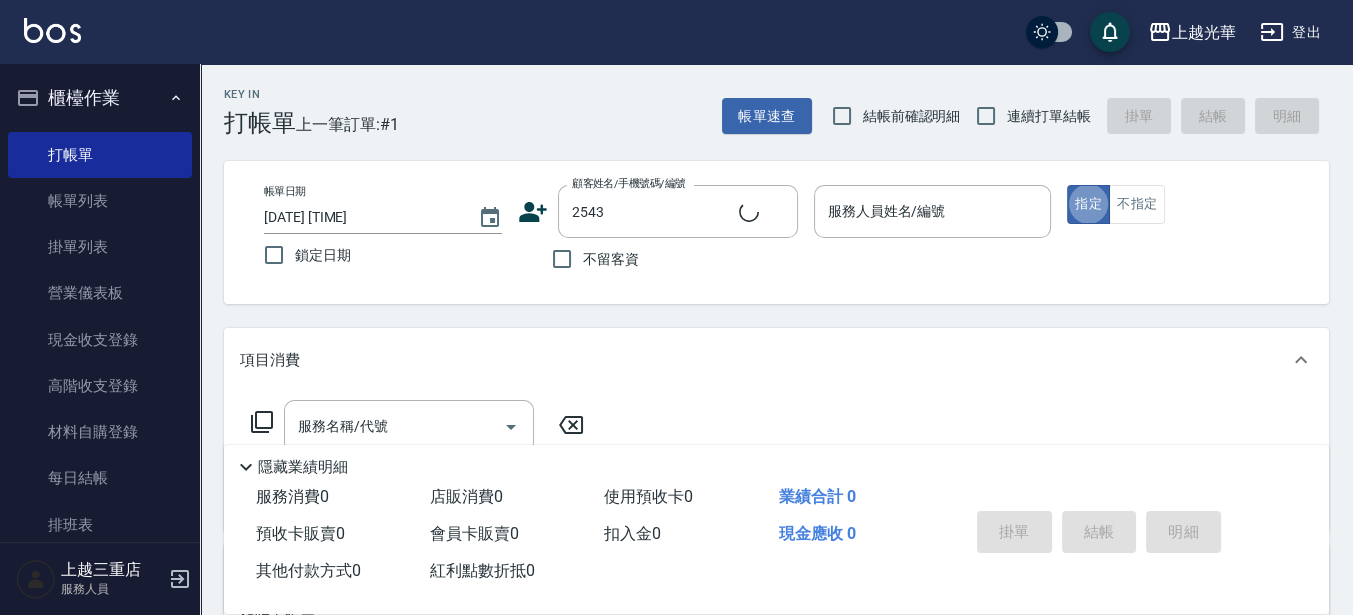 type on "[LAST]/[PHONE]/[NUMBER]" 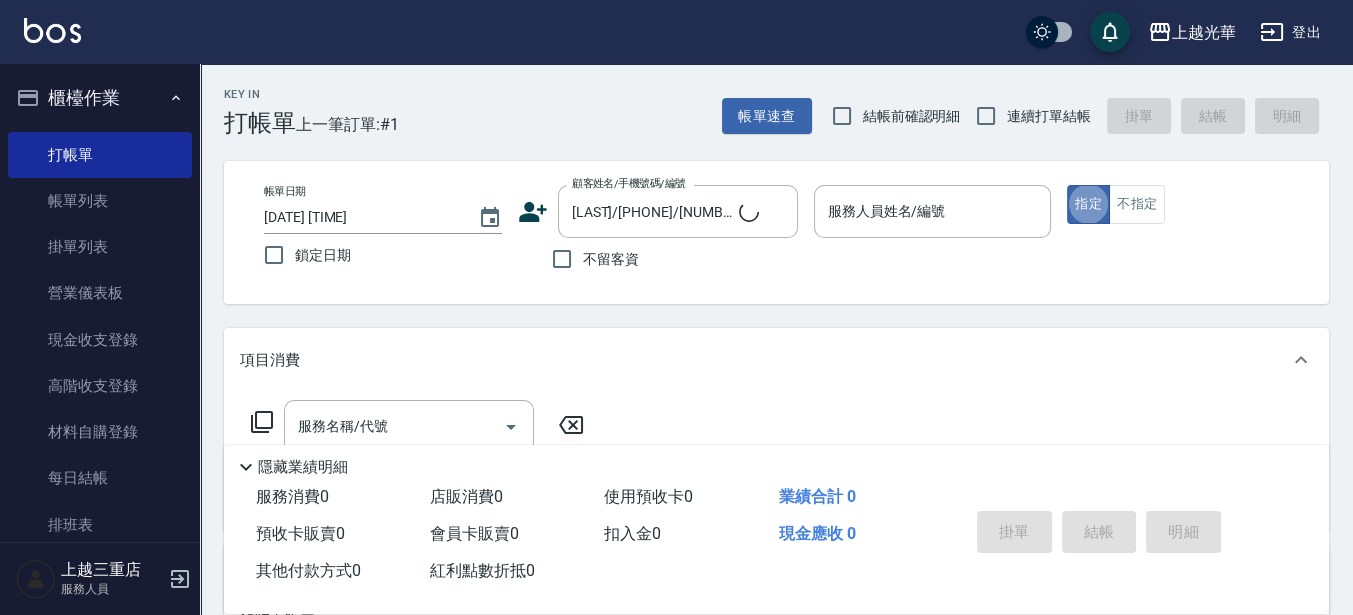type on "小黑-3" 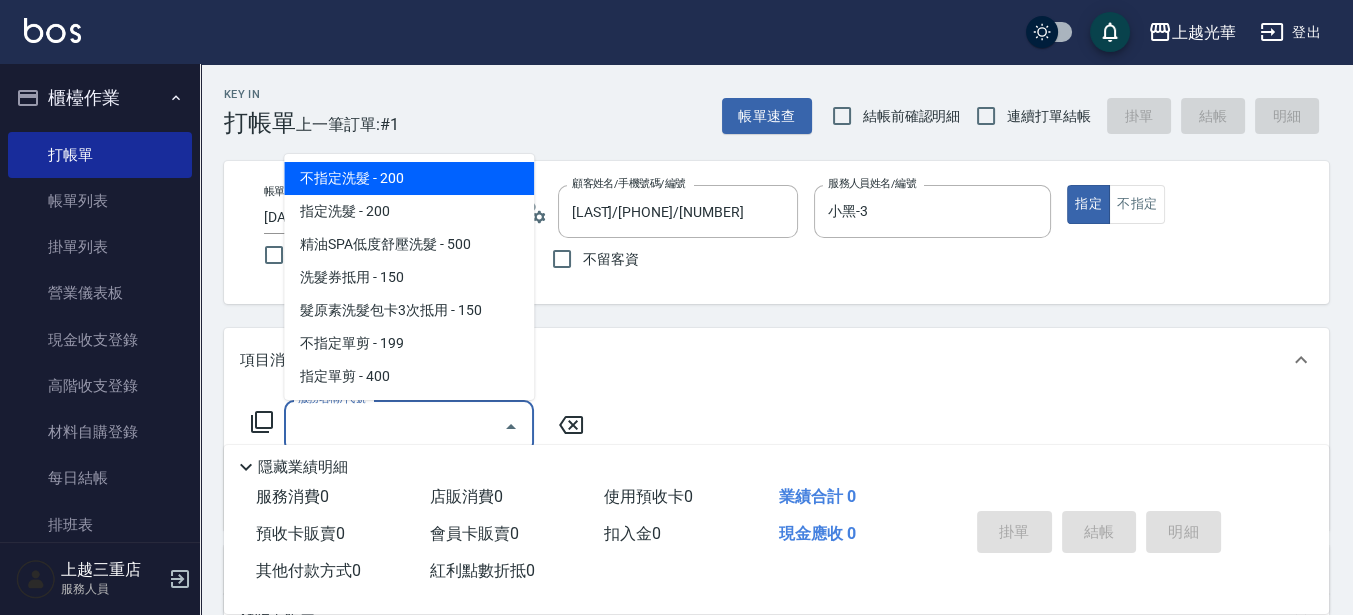 click on "服務名稱/代號" at bounding box center [394, 426] 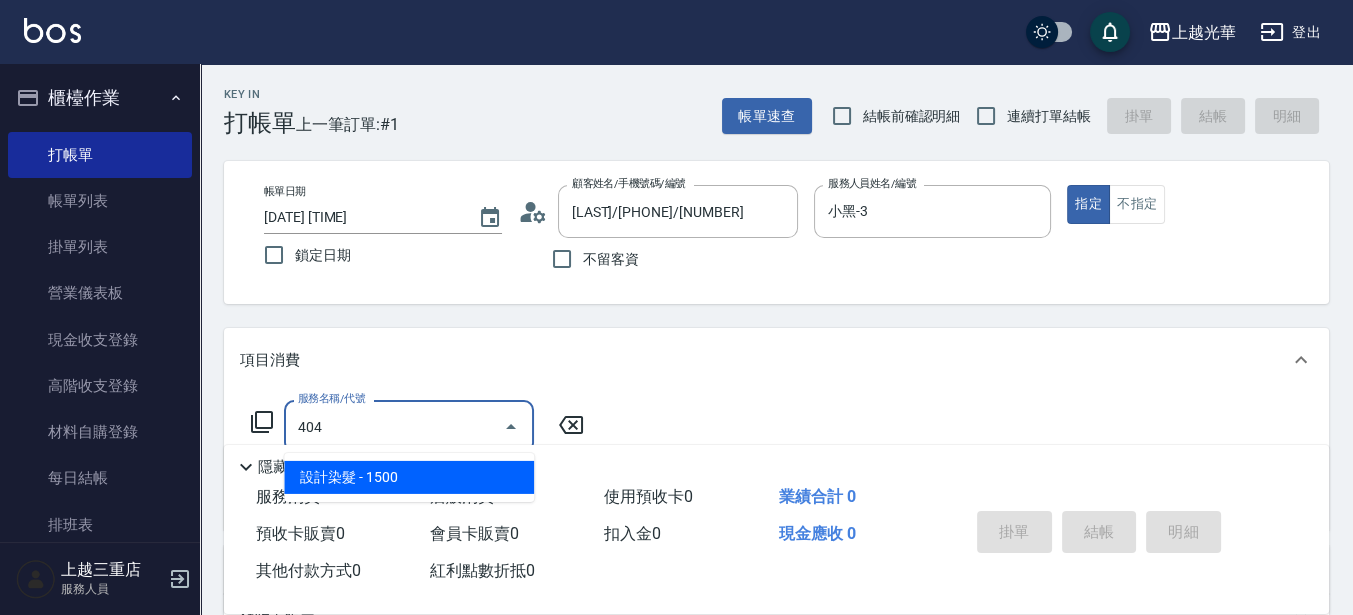 type on "設計染髮(404)" 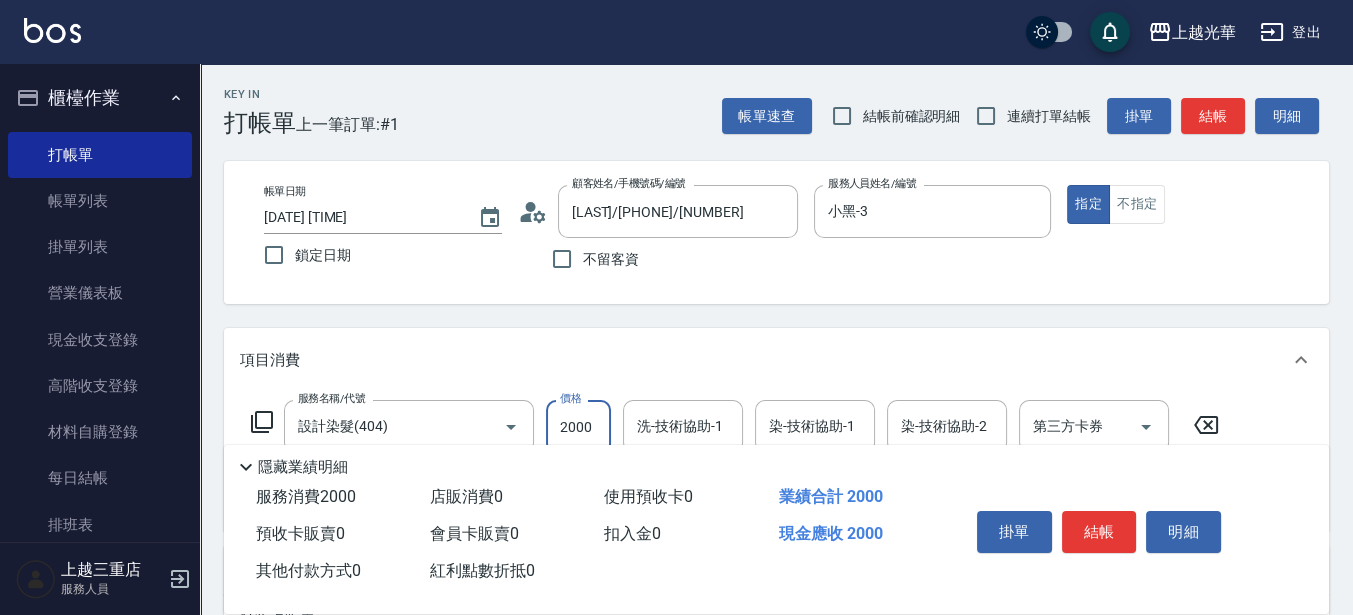 type on "2000" 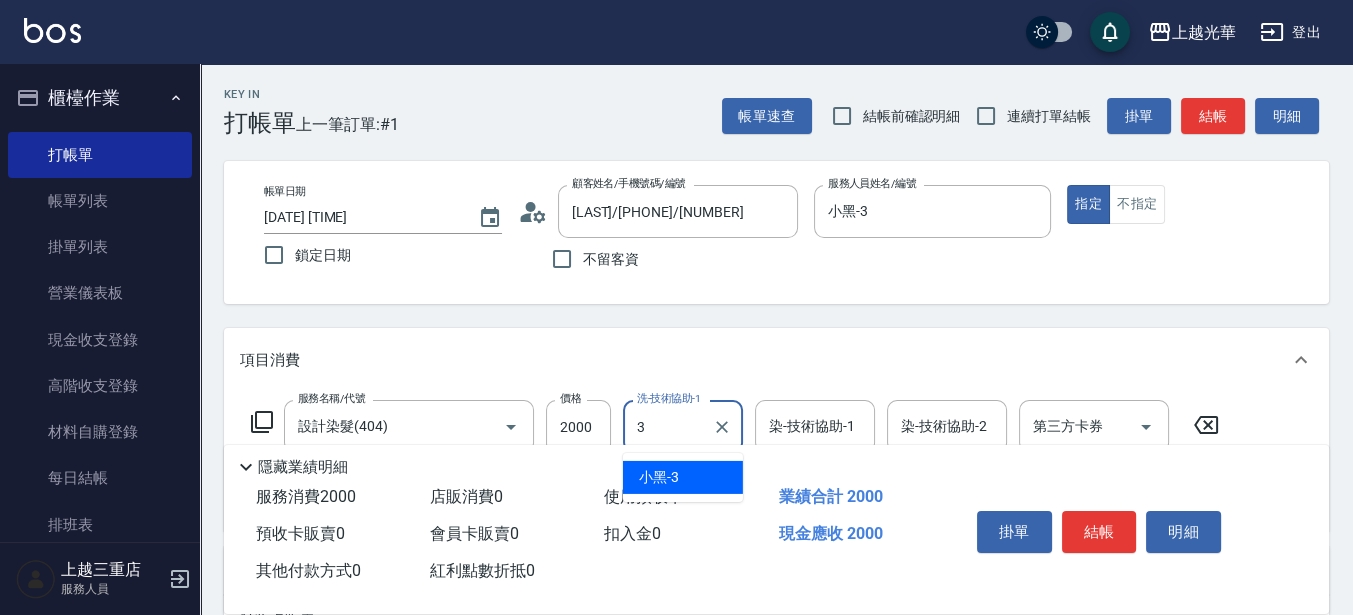 type on "小黑-3" 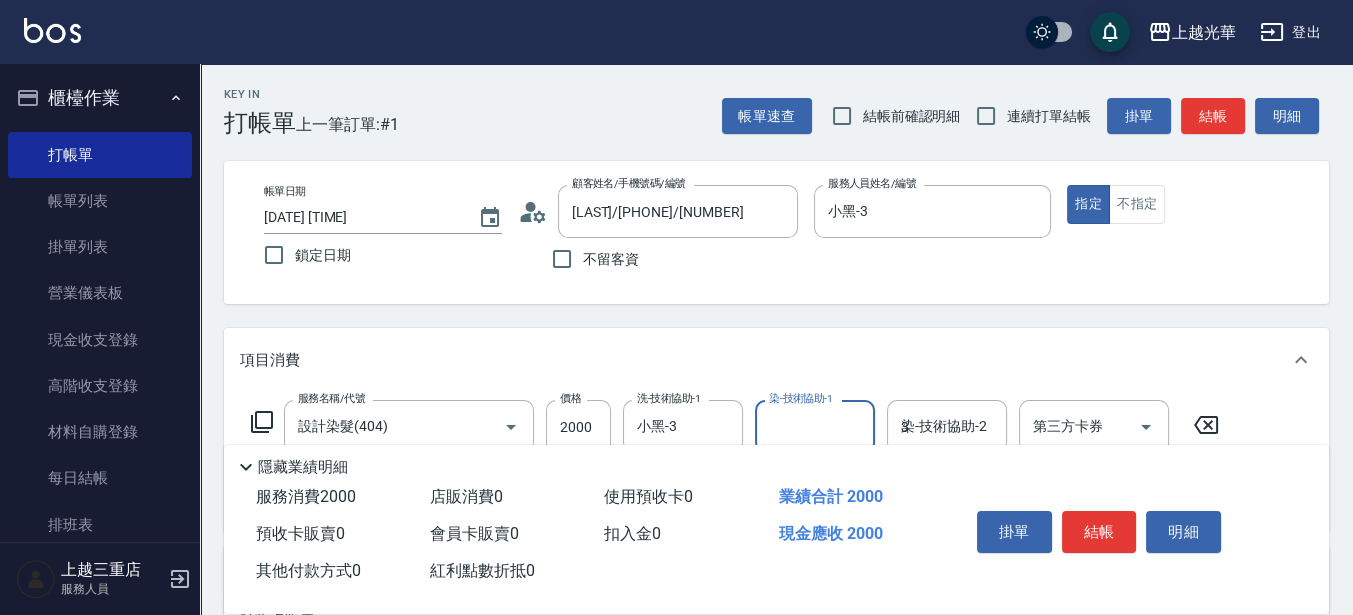 type on "小黑-3" 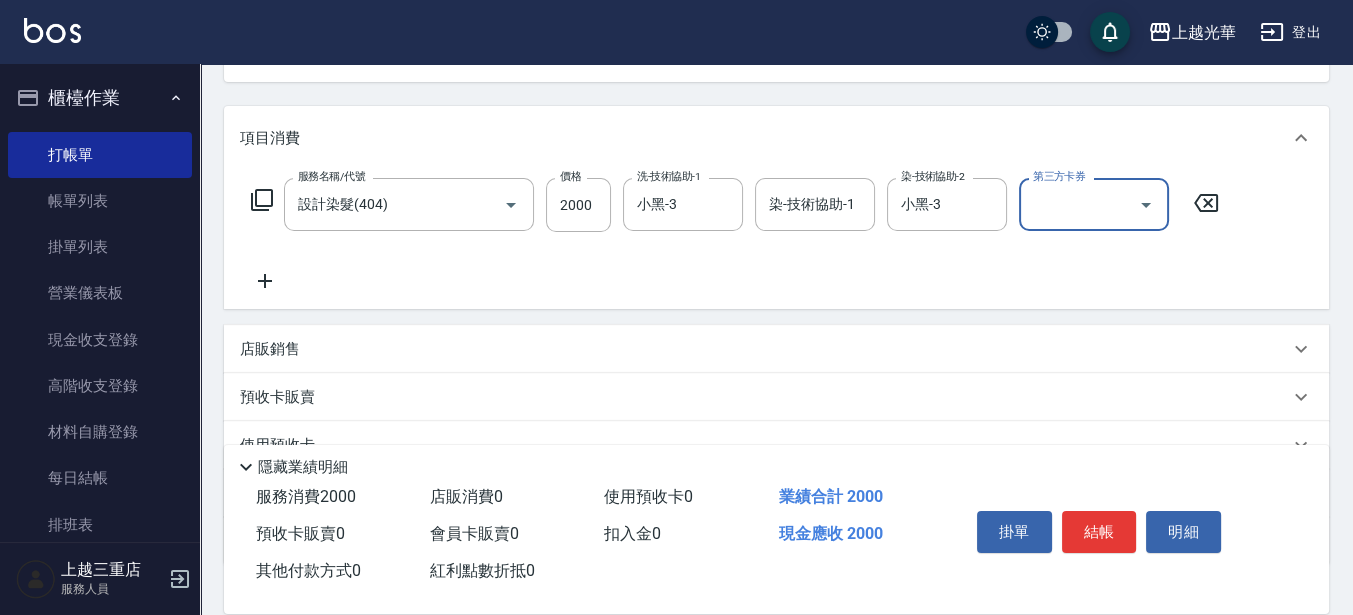scroll, scrollTop: 250, scrollLeft: 0, axis: vertical 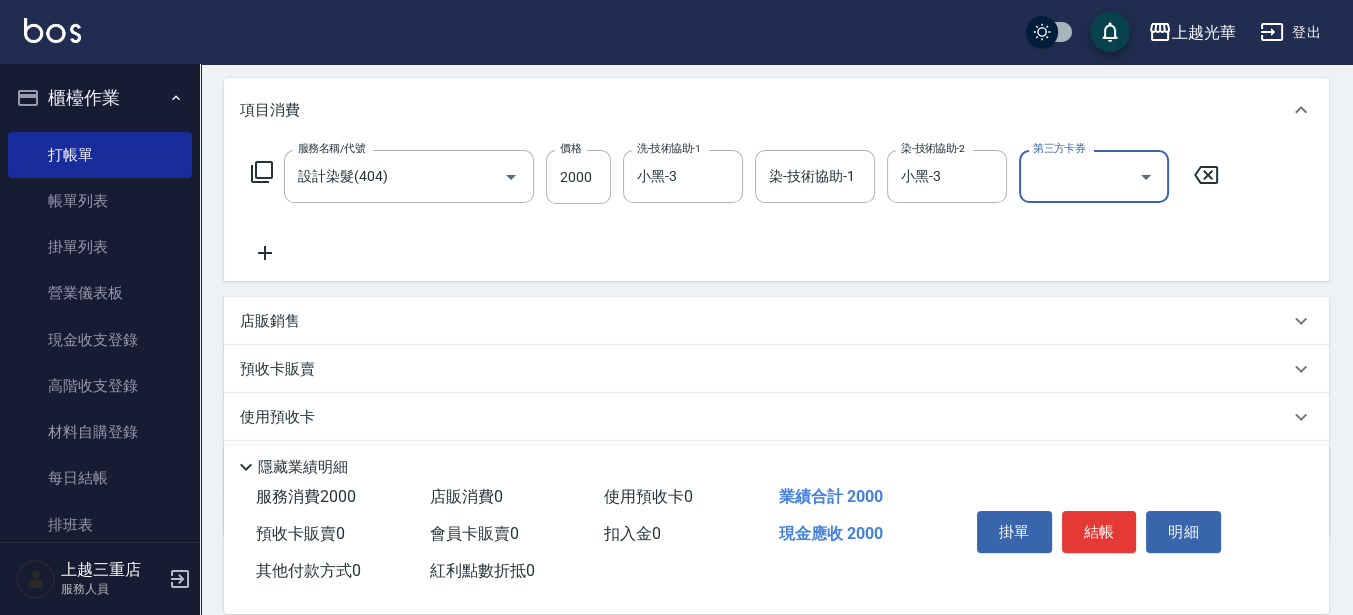 click 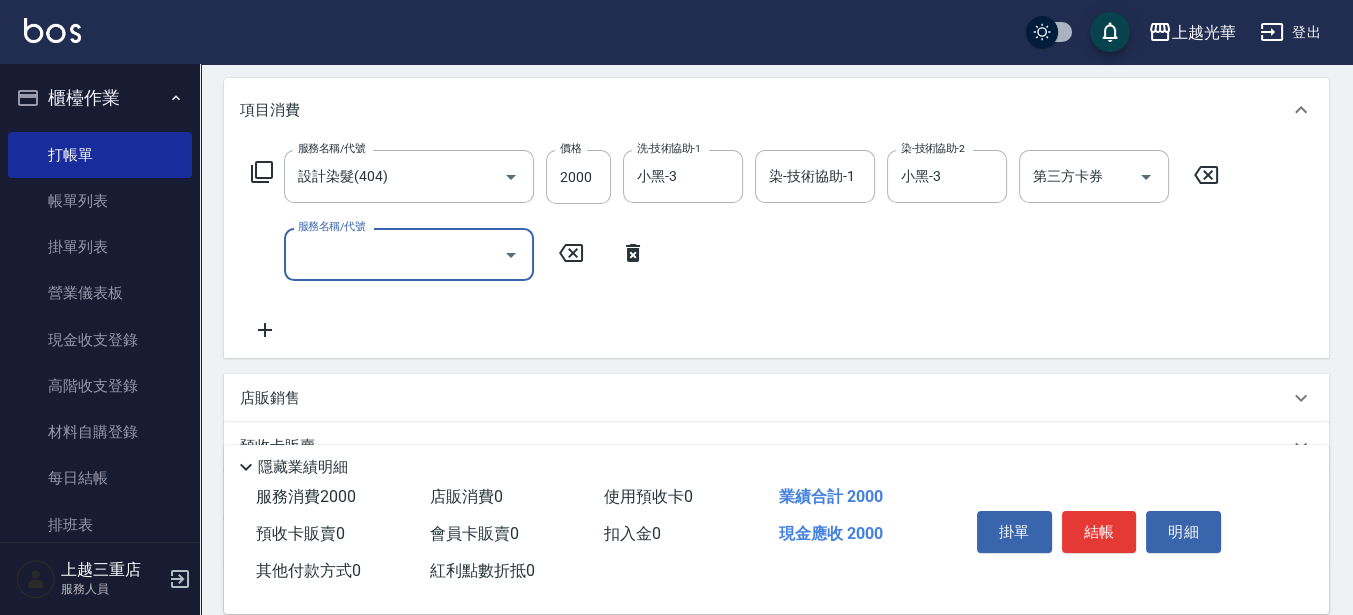 type on "1" 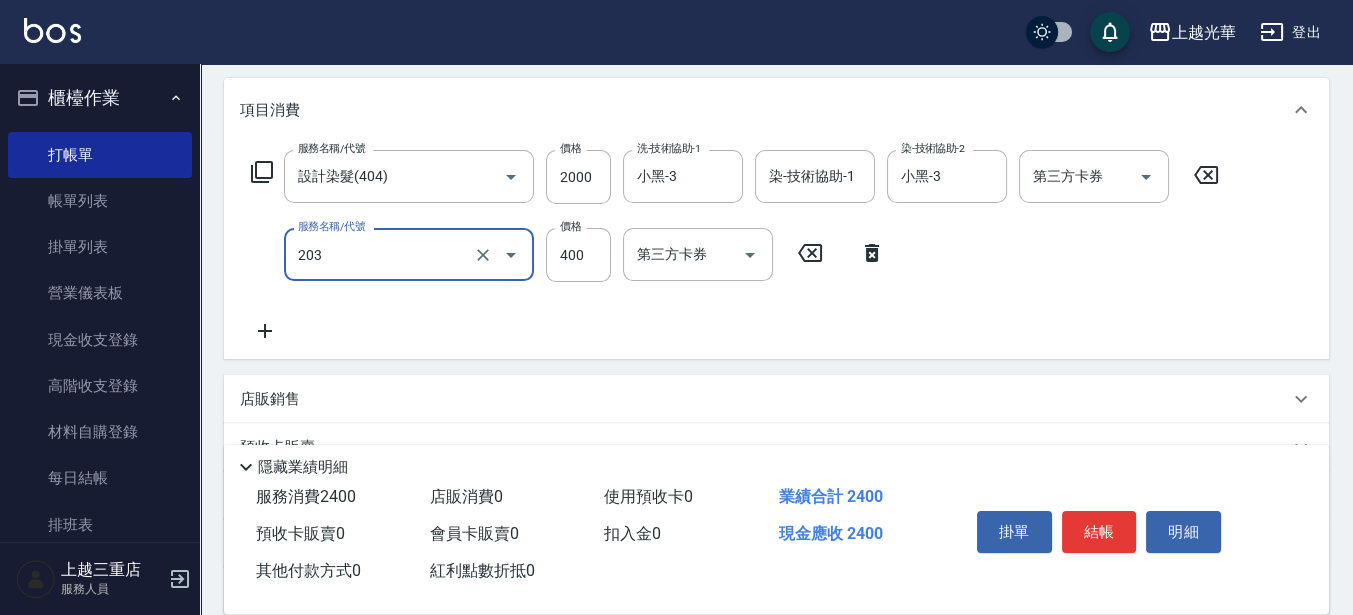 type on "指定單剪(203)" 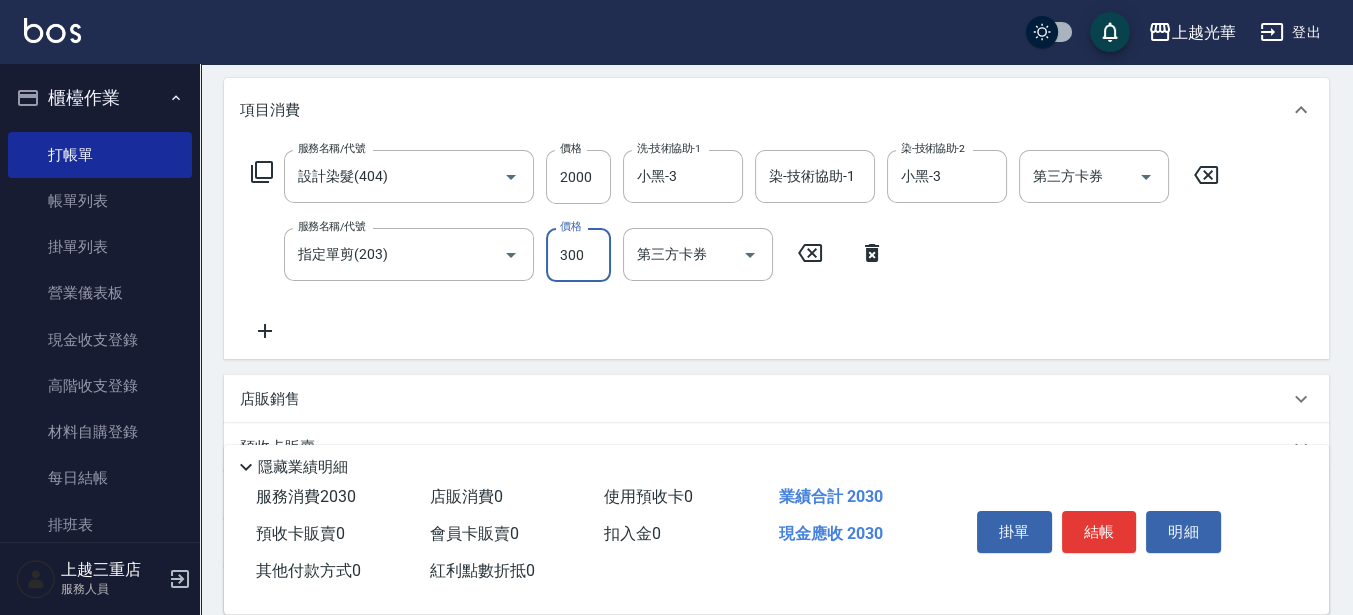 type on "300" 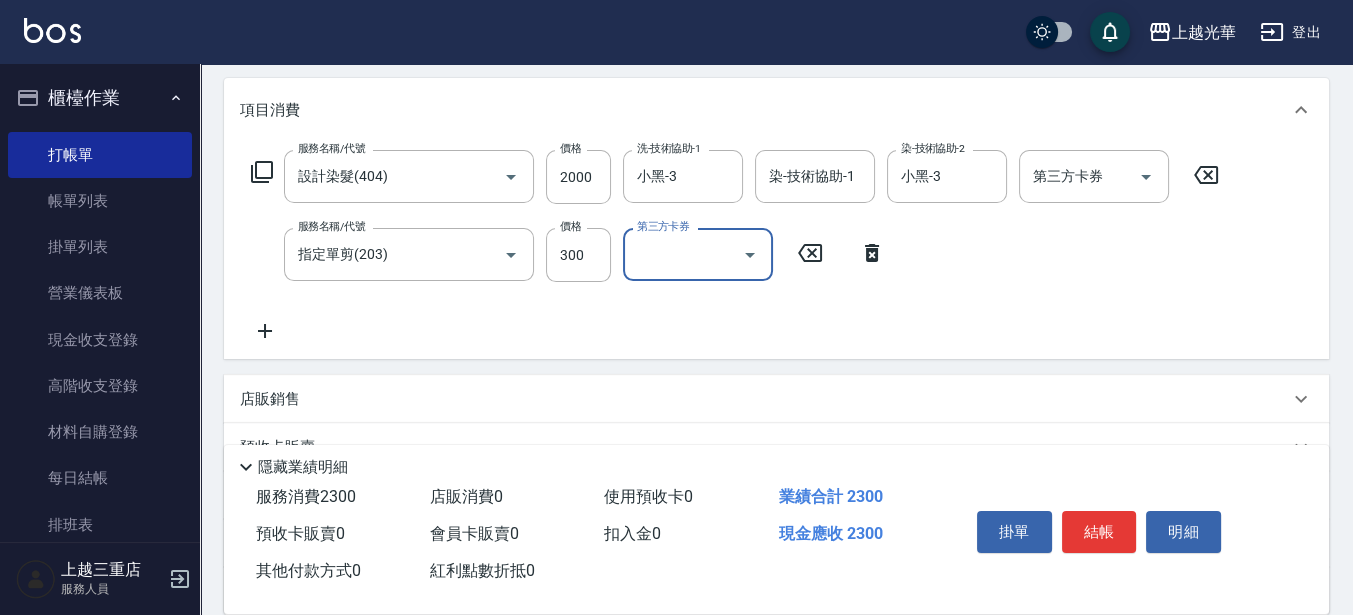 click 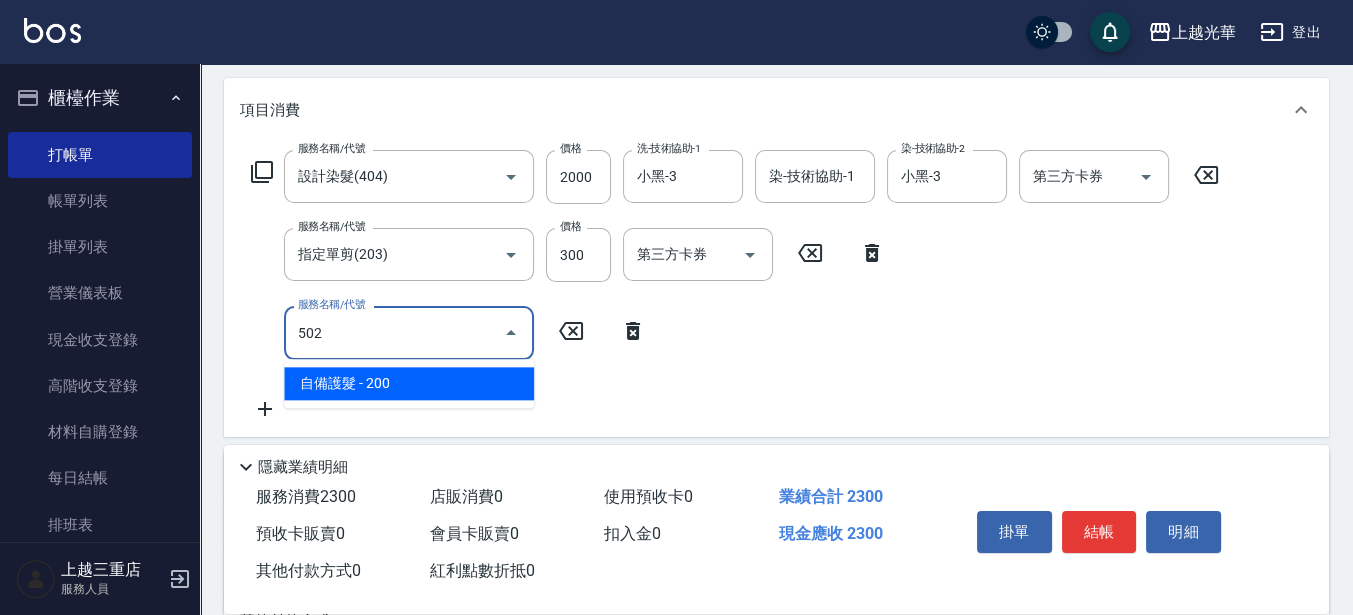 type on "自備護髮(502)" 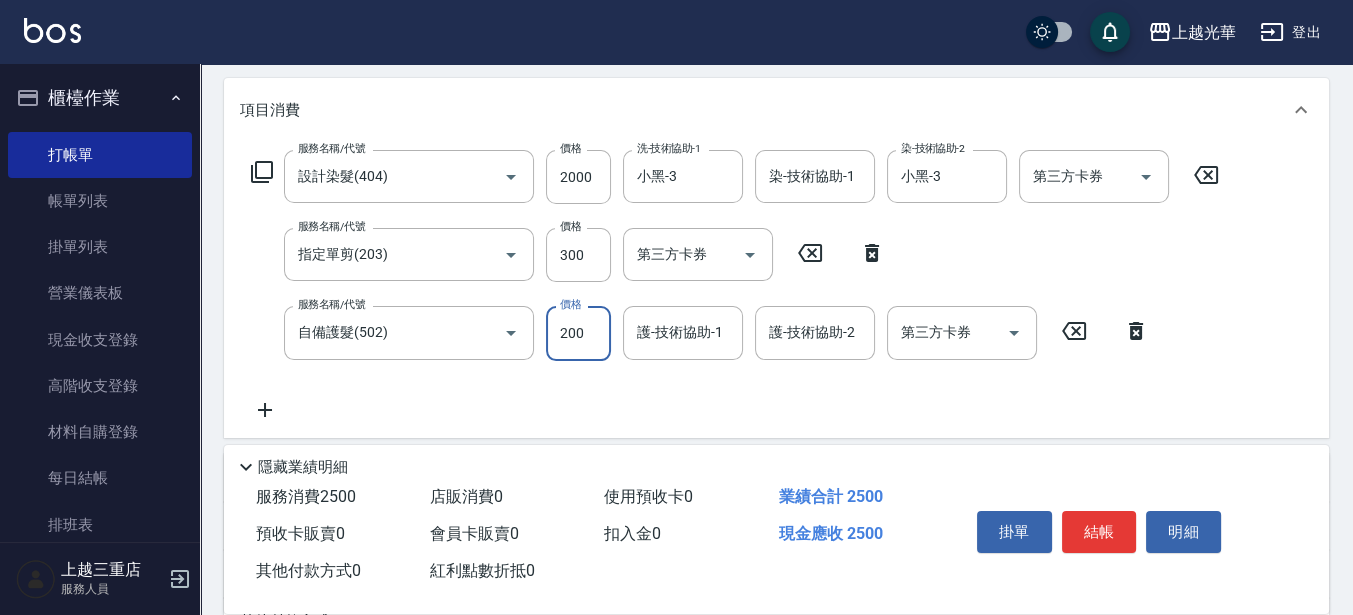 click on "200" at bounding box center [578, 333] 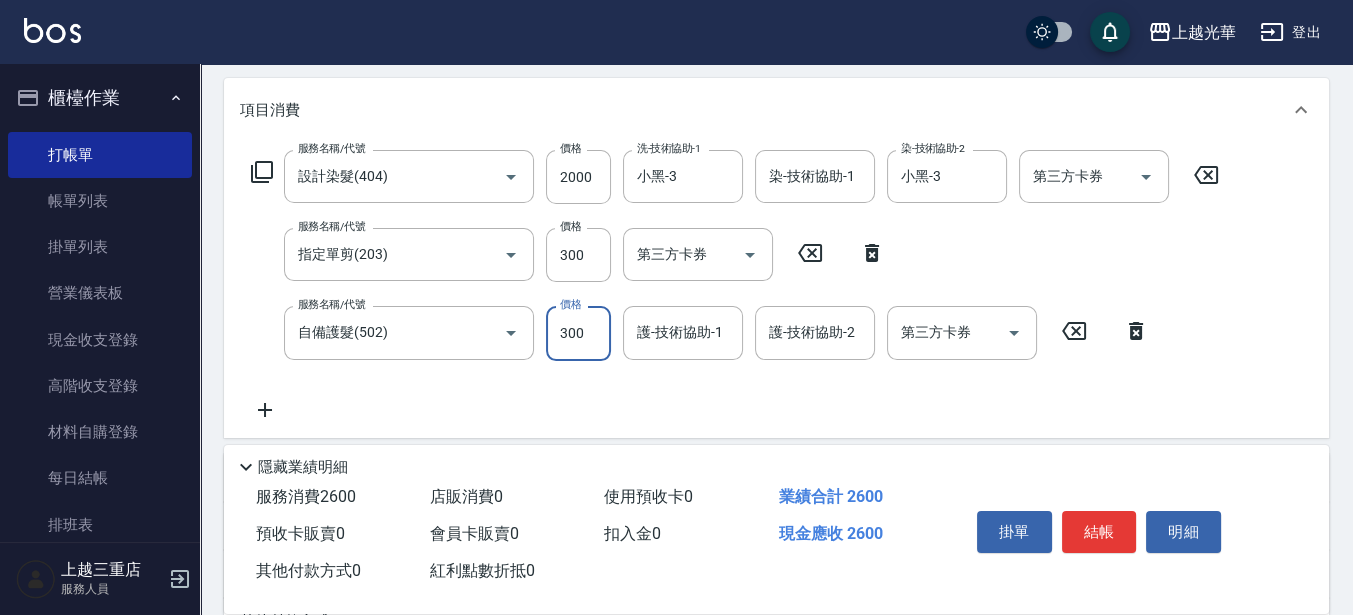 type on "300" 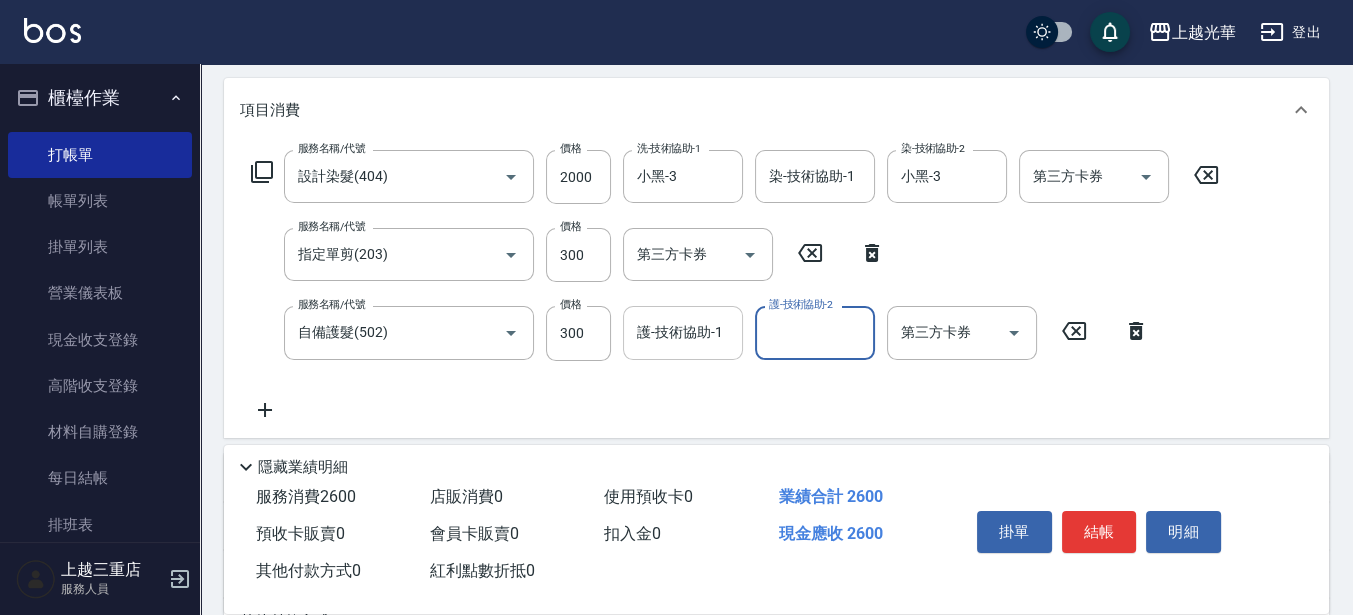 click on "護-技術協助-1" at bounding box center (683, 332) 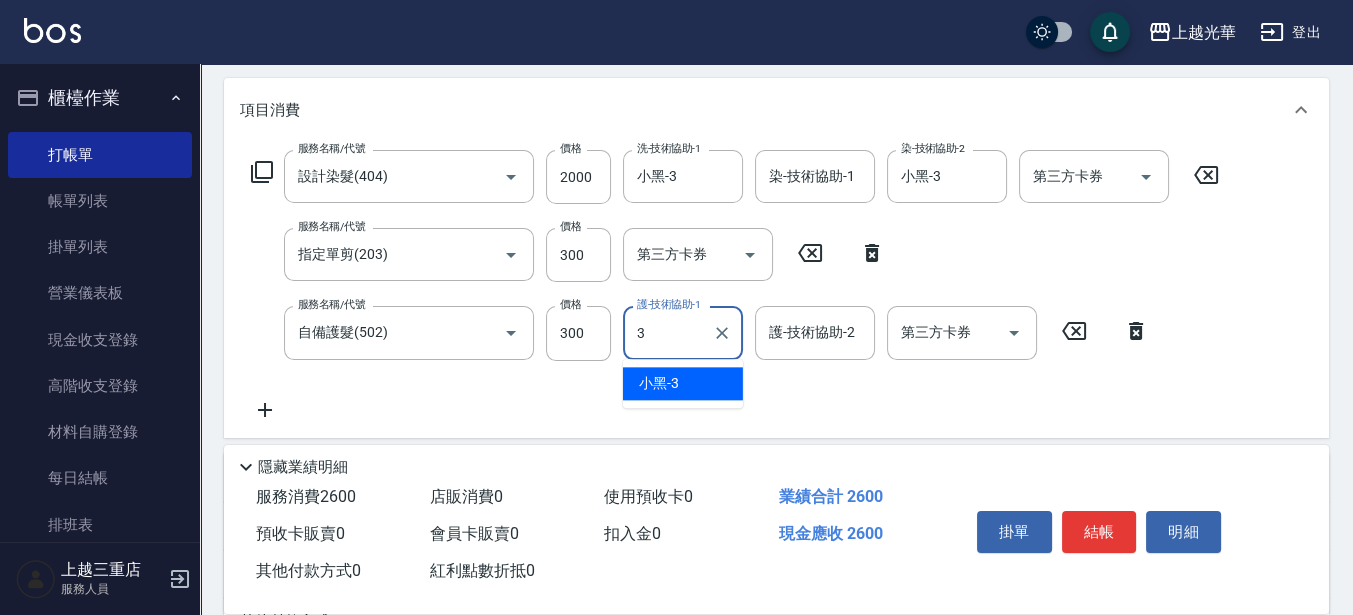 type on "小黑-3" 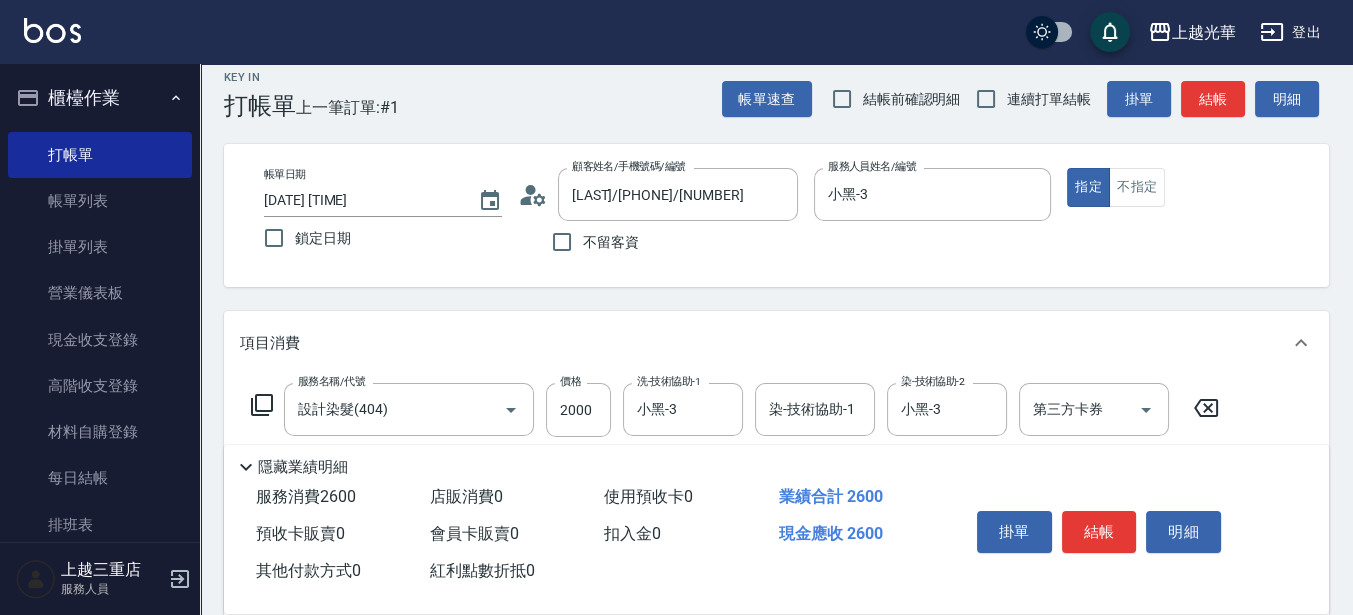 scroll, scrollTop: 0, scrollLeft: 0, axis: both 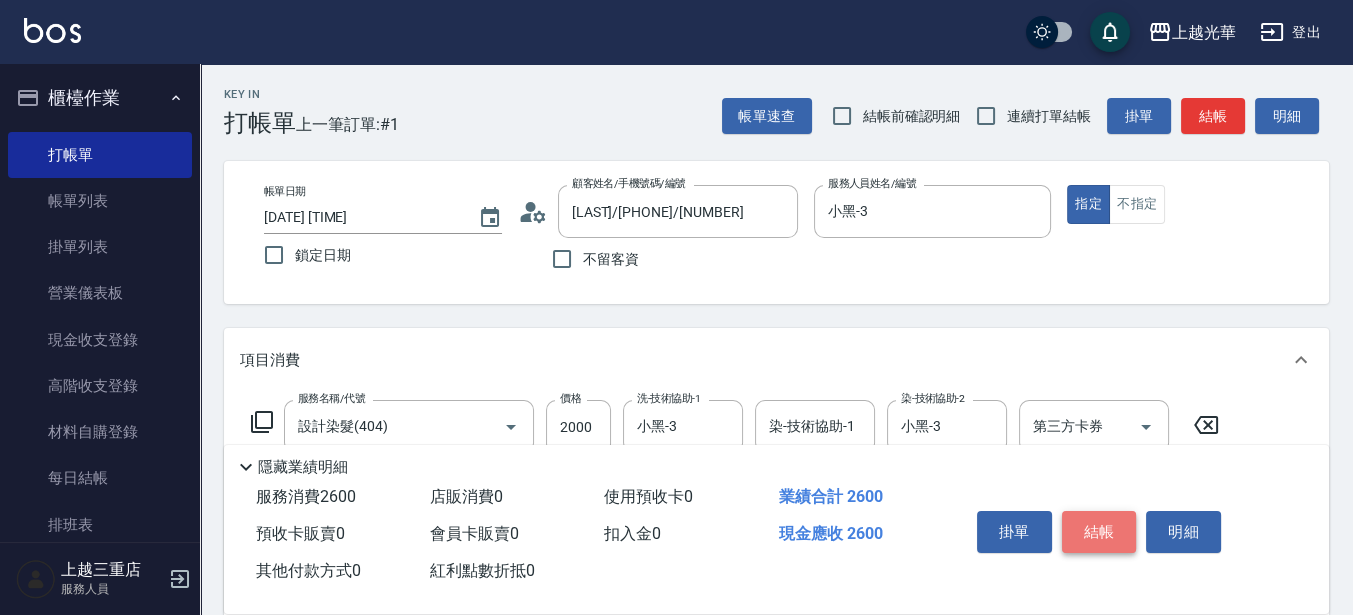 click on "結帳" at bounding box center [1099, 532] 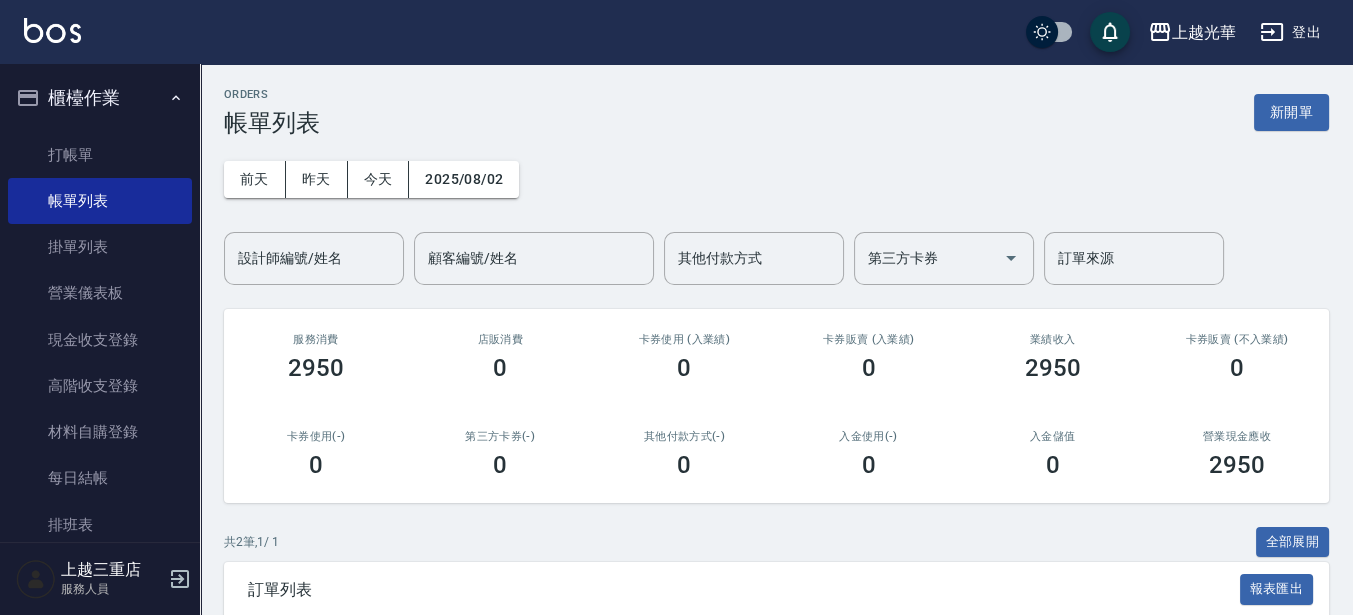 click on "設計師編號/姓名" at bounding box center [314, 258] 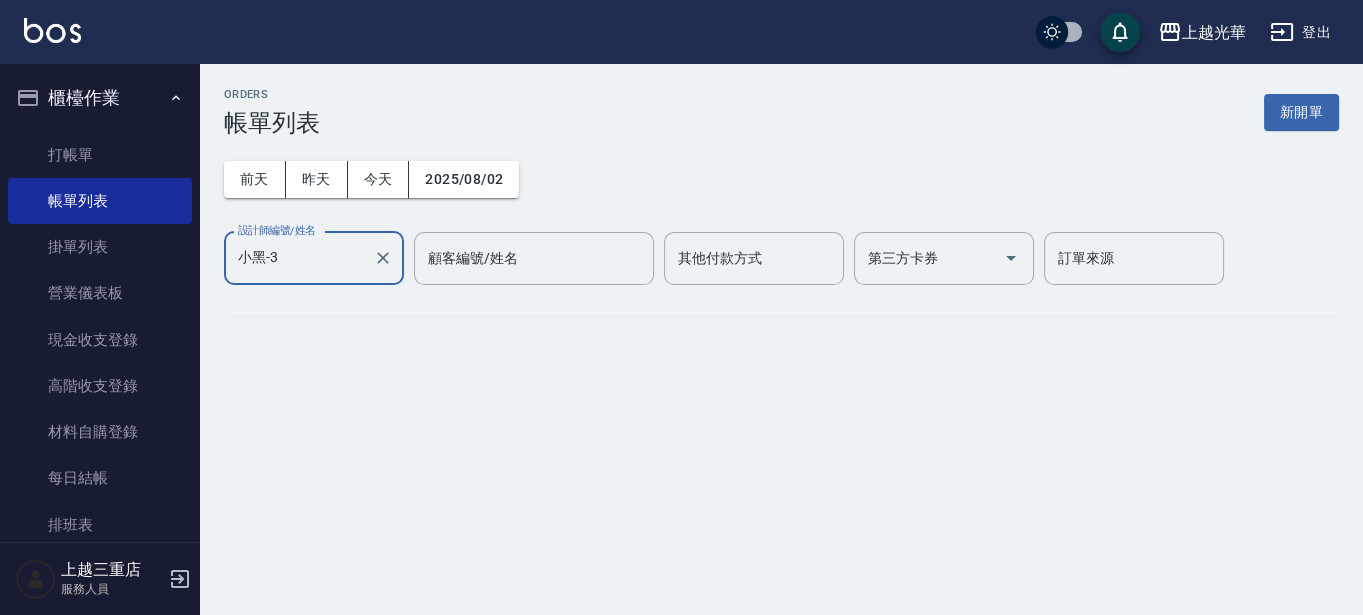 type on "小黑-3" 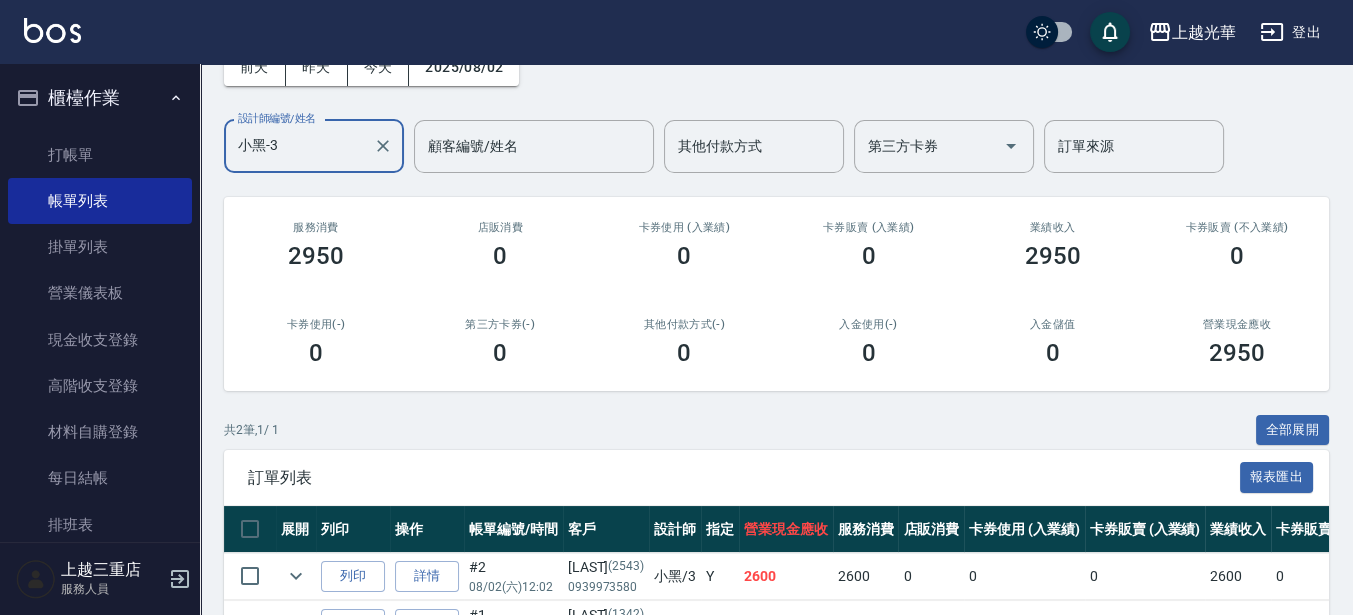 scroll, scrollTop: 240, scrollLeft: 0, axis: vertical 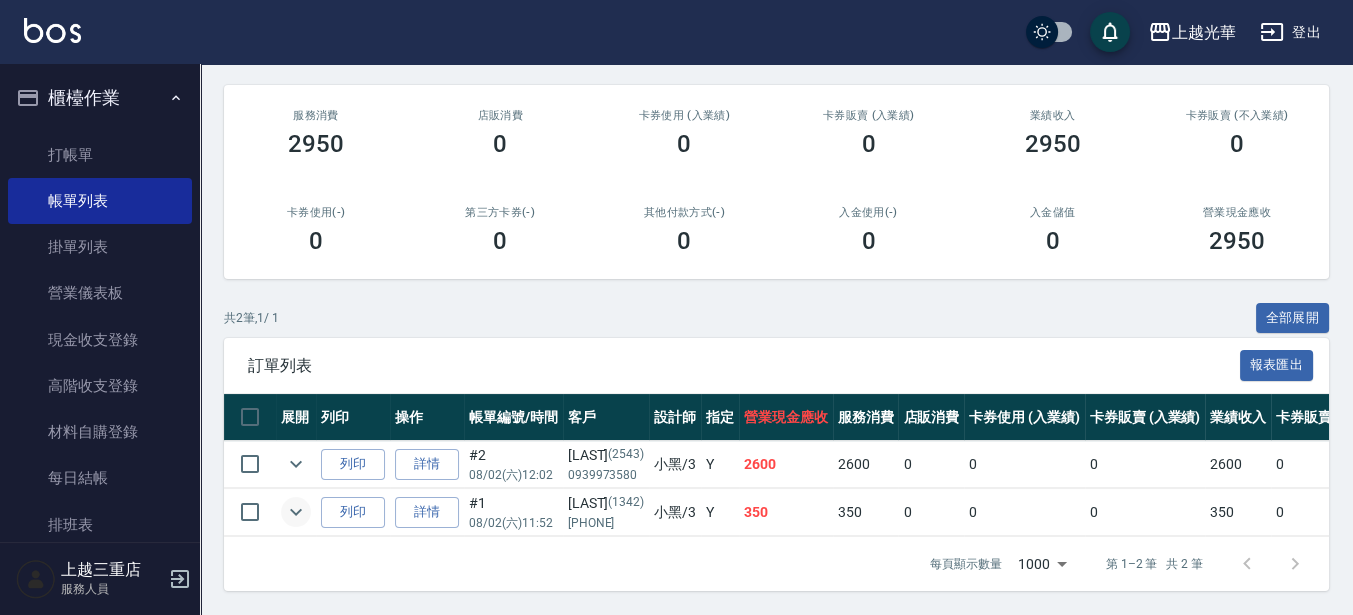 click 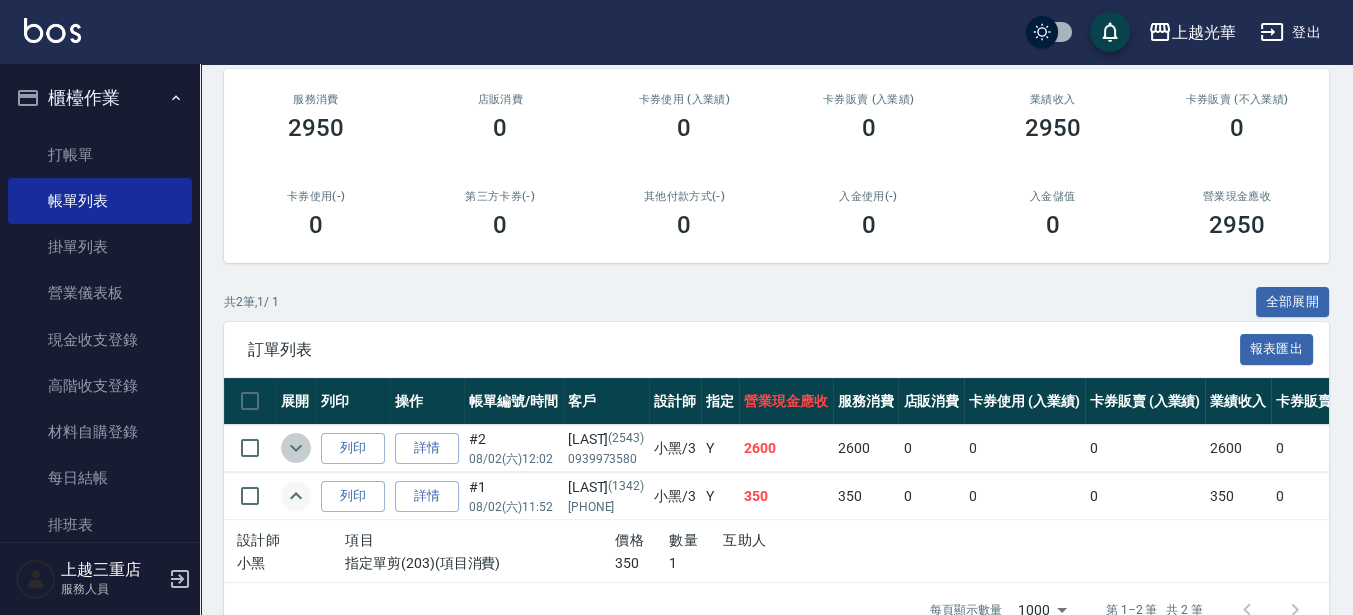 click 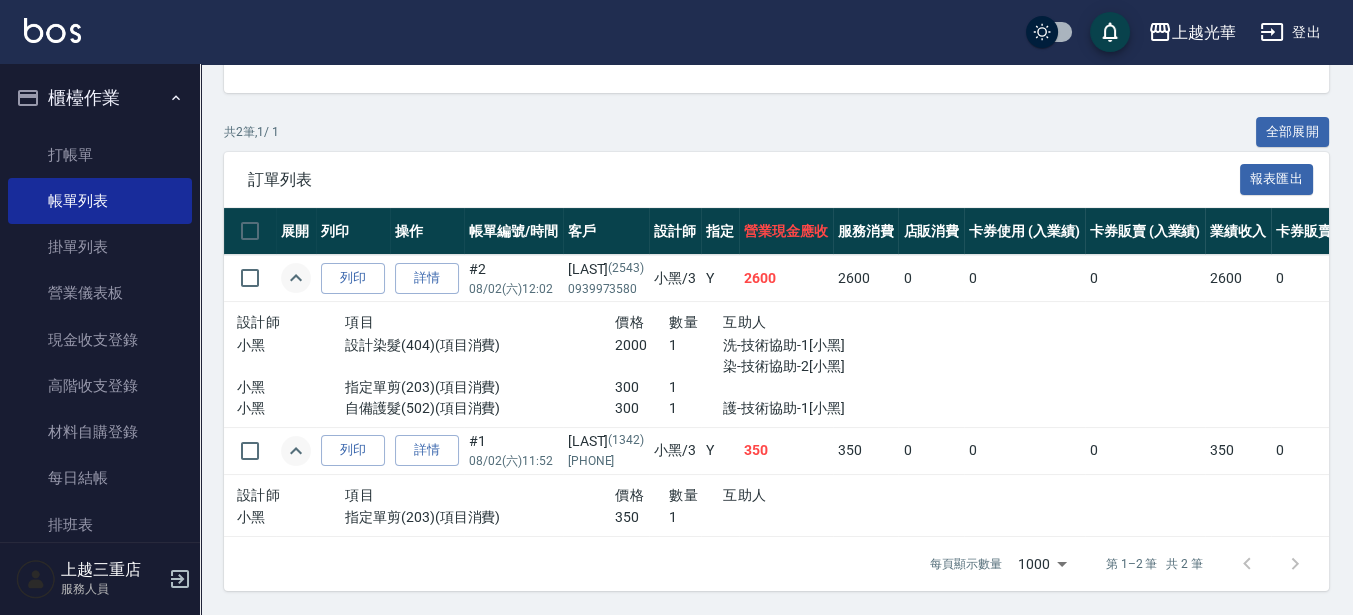 scroll, scrollTop: 427, scrollLeft: 0, axis: vertical 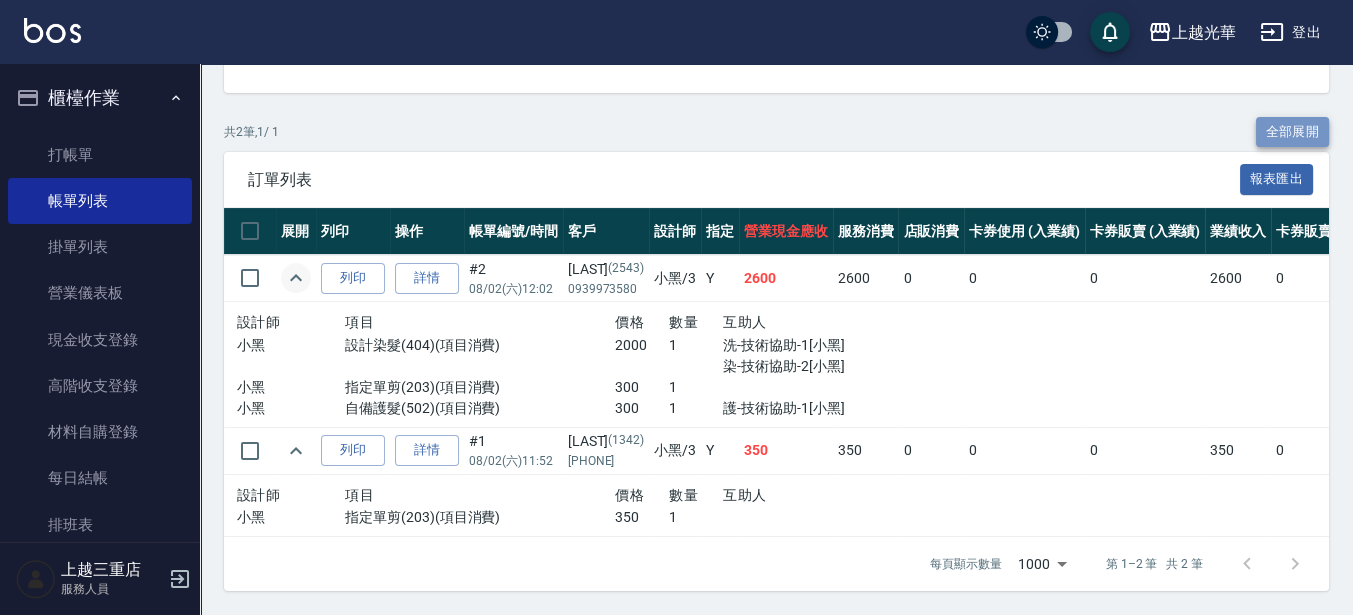 click on "全部展開" at bounding box center (1293, 132) 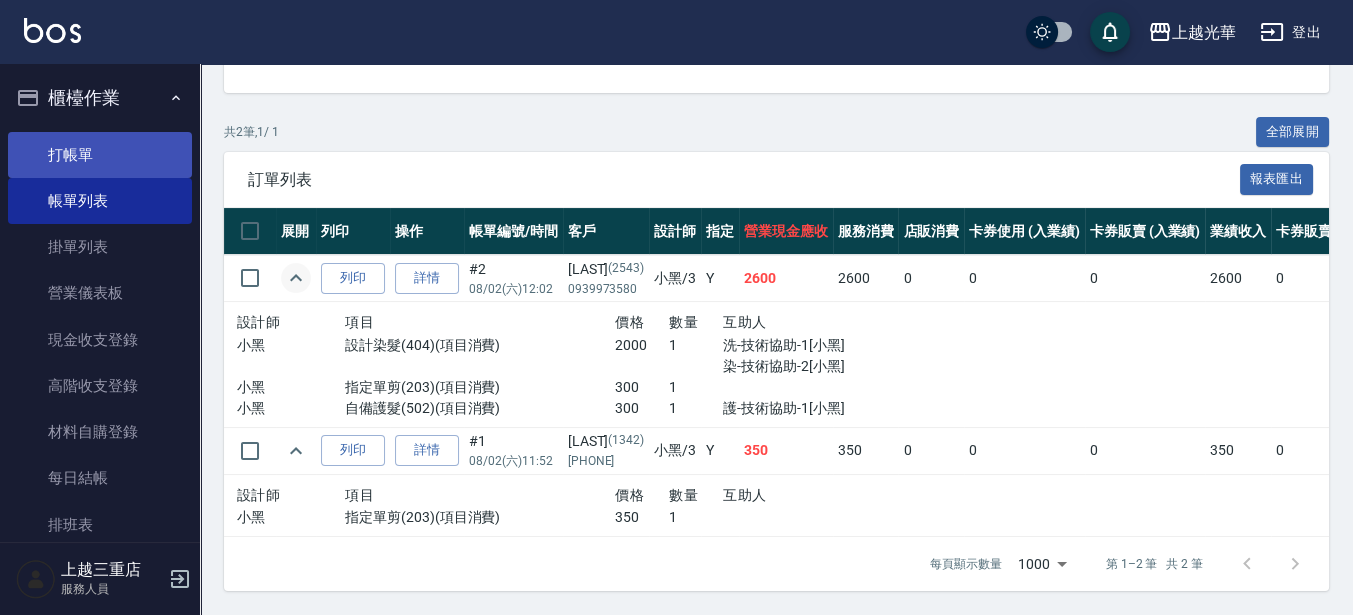 click on "打帳單" at bounding box center [100, 155] 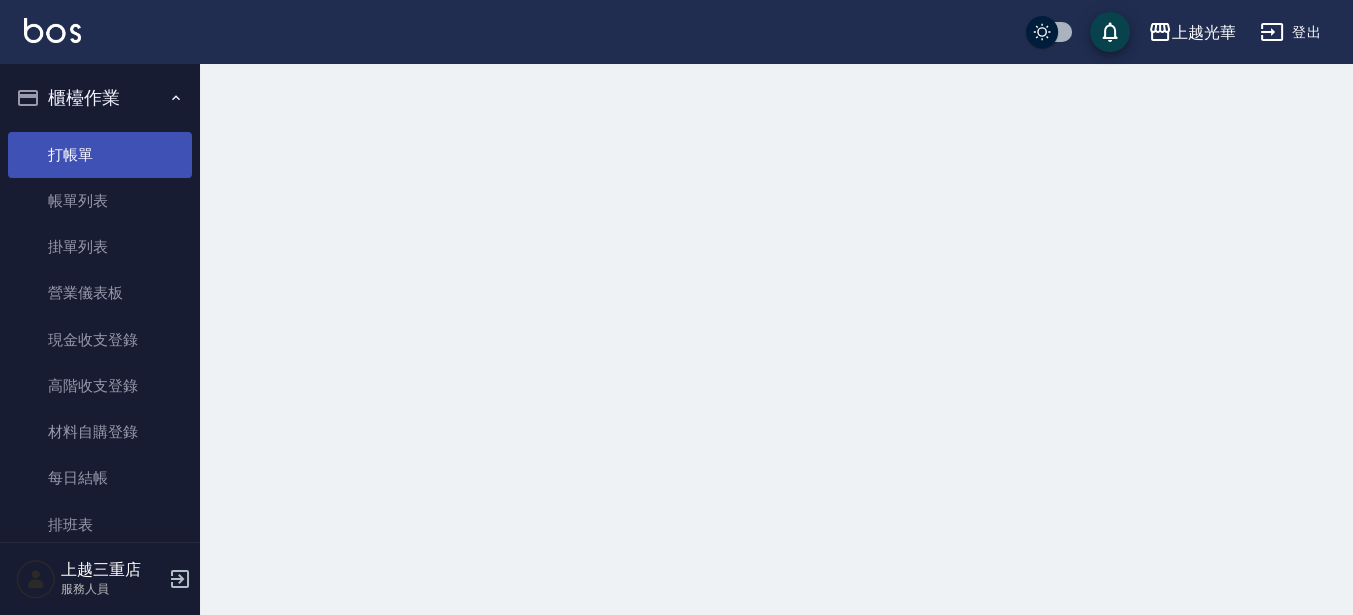 scroll, scrollTop: 0, scrollLeft: 0, axis: both 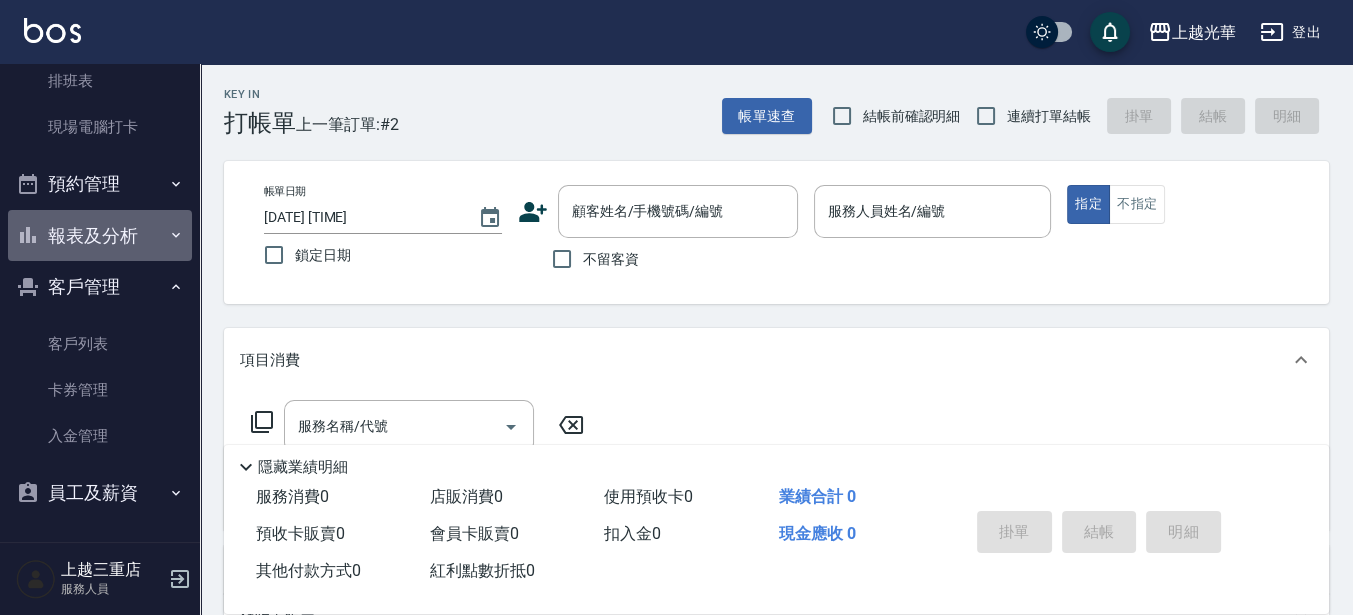 click on "報表及分析" at bounding box center (100, 236) 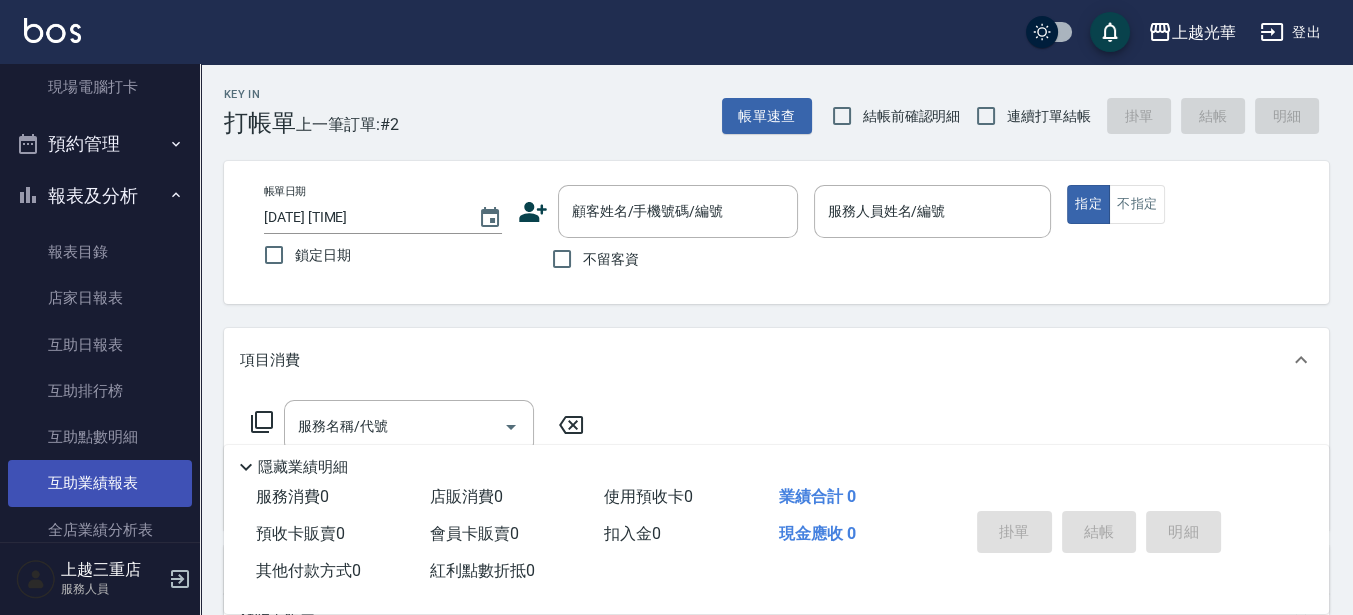 scroll, scrollTop: 569, scrollLeft: 0, axis: vertical 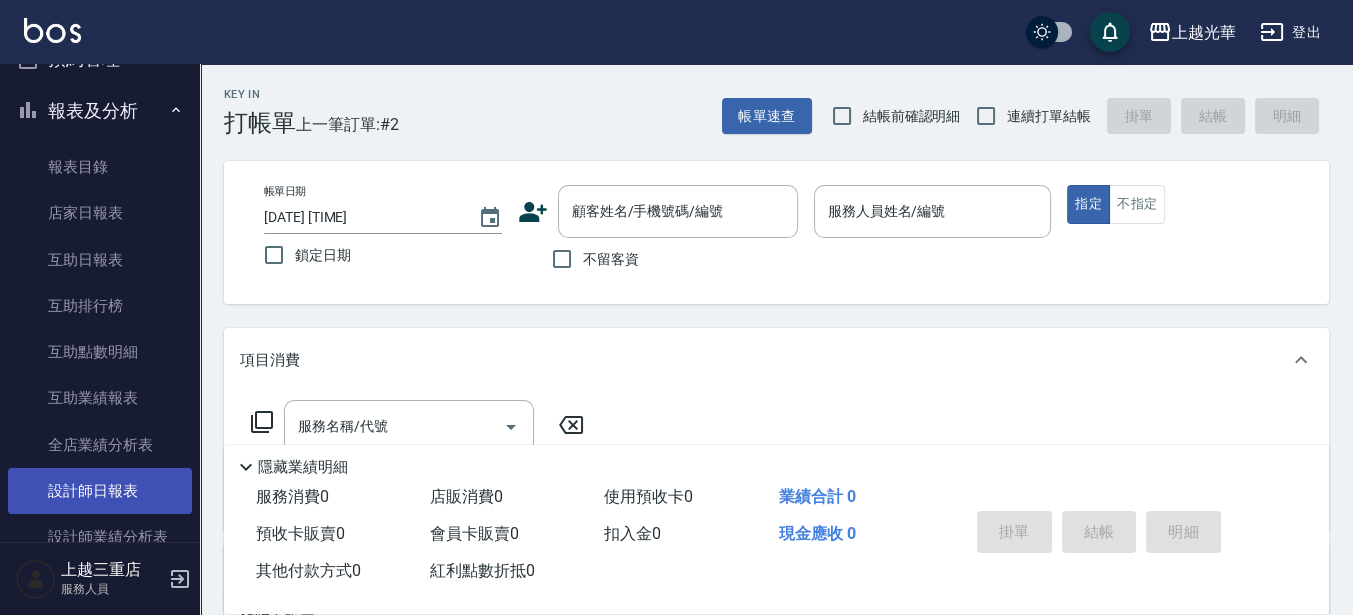 click on "設計師日報表" at bounding box center [100, 491] 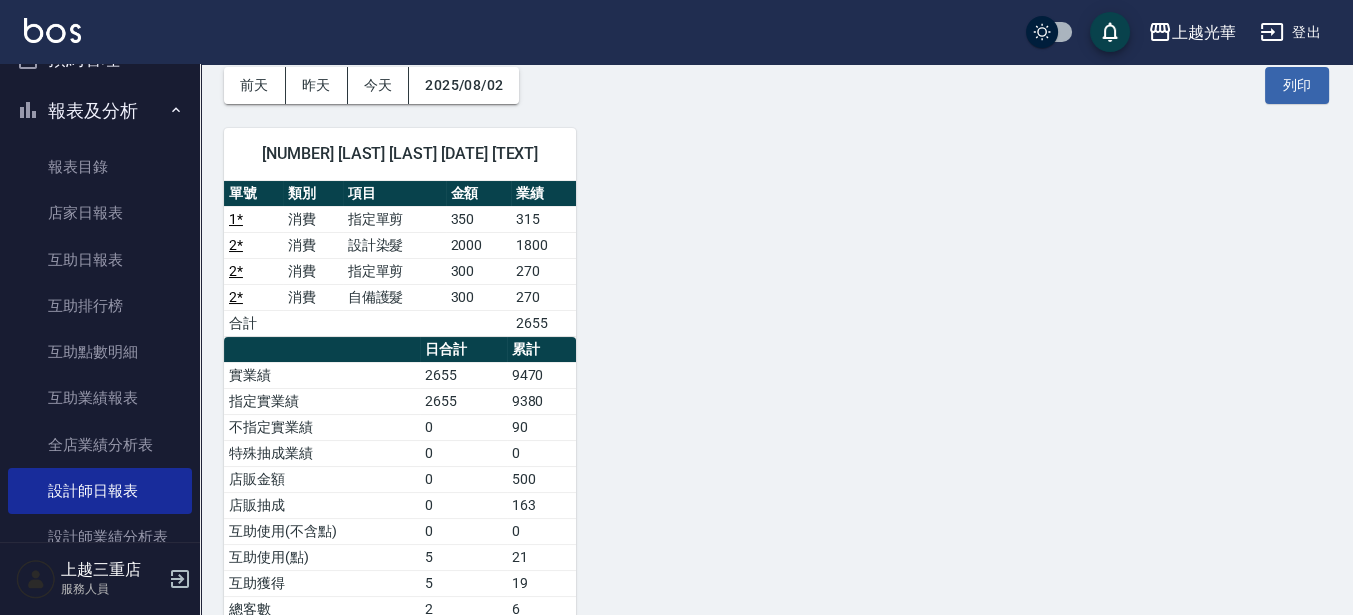 scroll, scrollTop: 125, scrollLeft: 0, axis: vertical 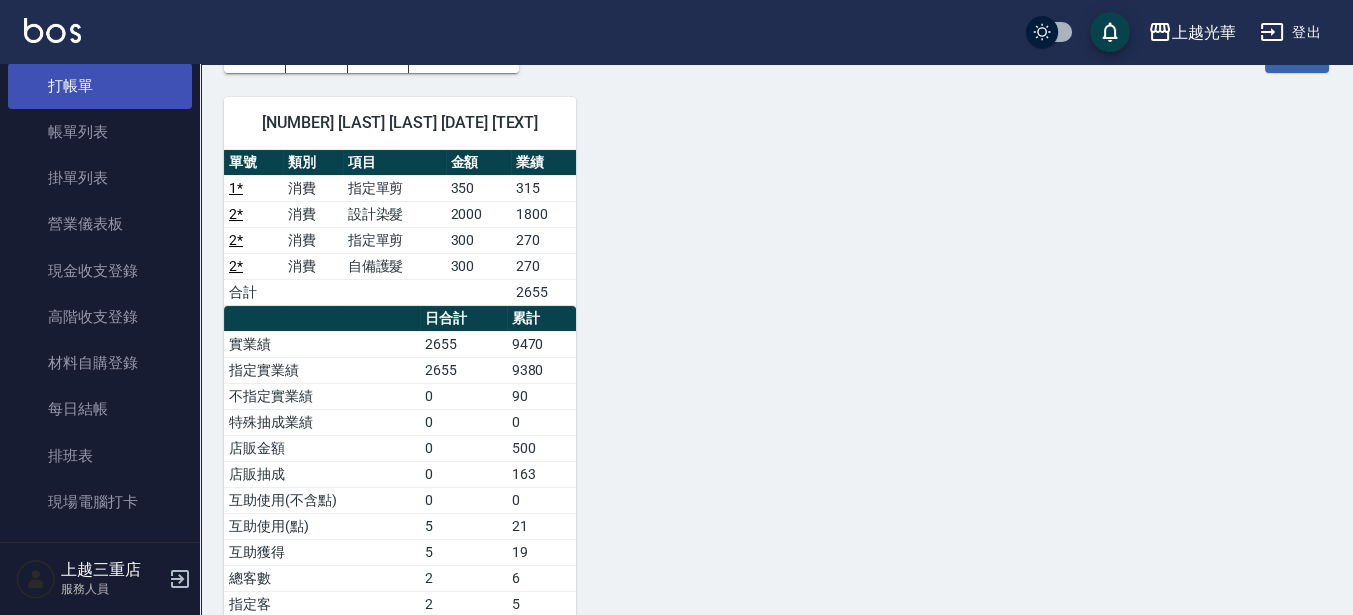 click on "打帳單" at bounding box center [100, 86] 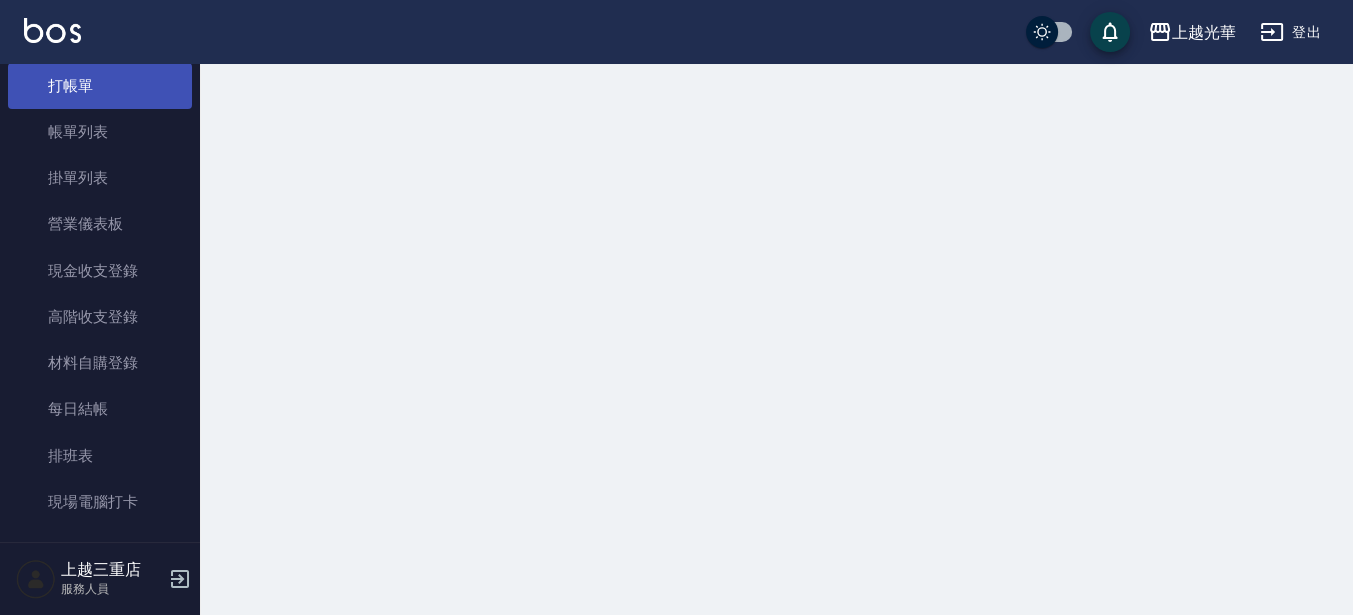scroll, scrollTop: 0, scrollLeft: 0, axis: both 